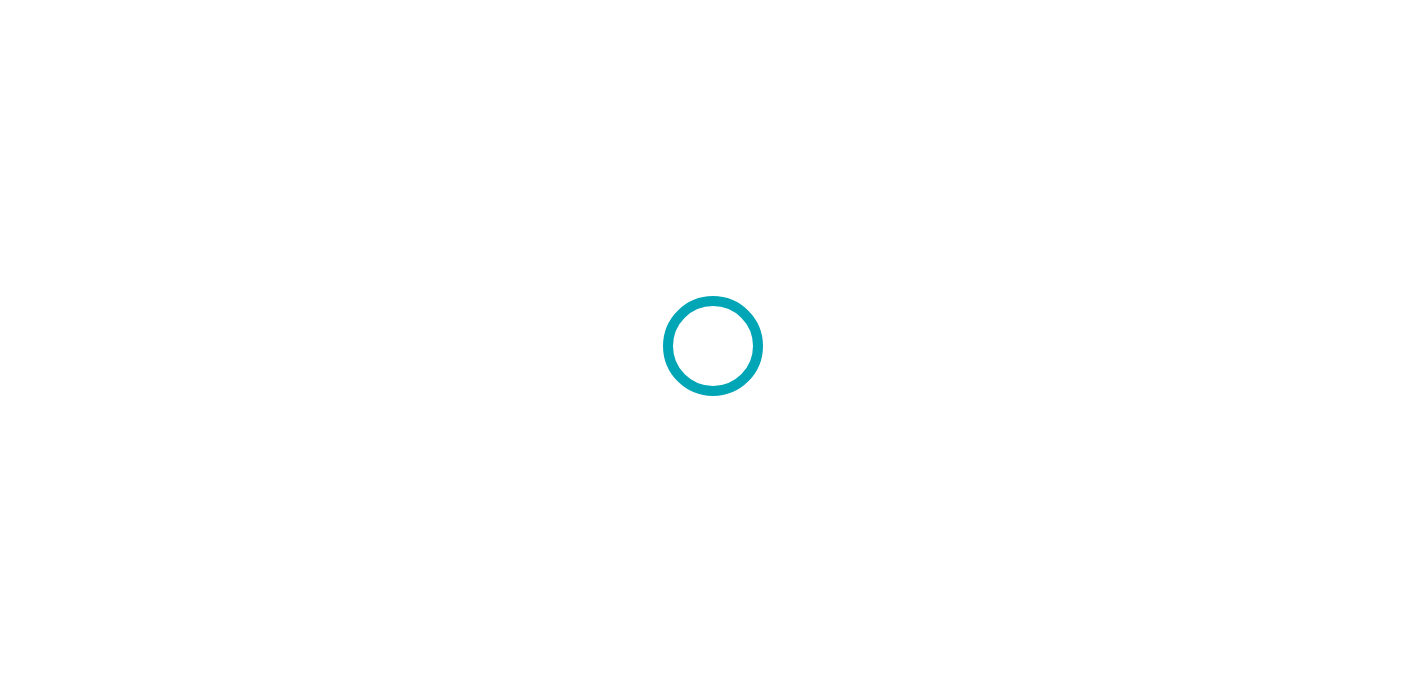 scroll, scrollTop: 0, scrollLeft: 0, axis: both 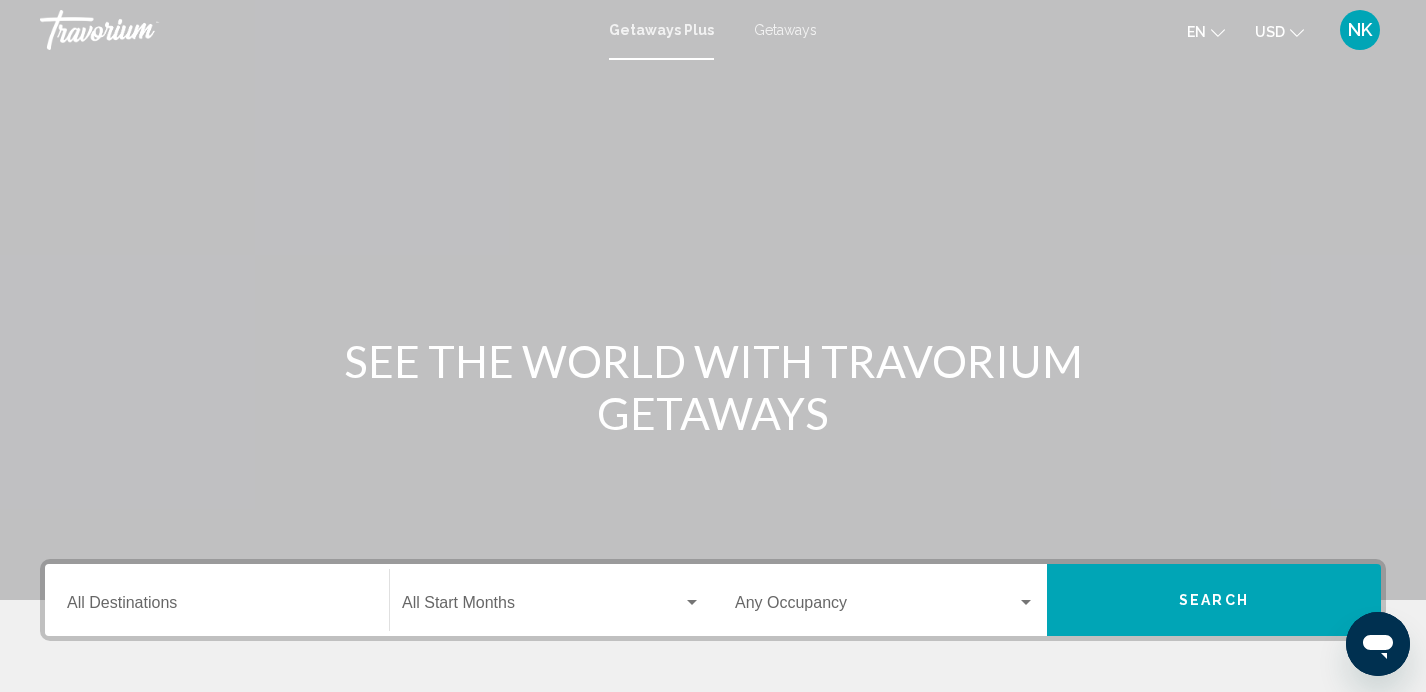 click at bounding box center (692, 603) 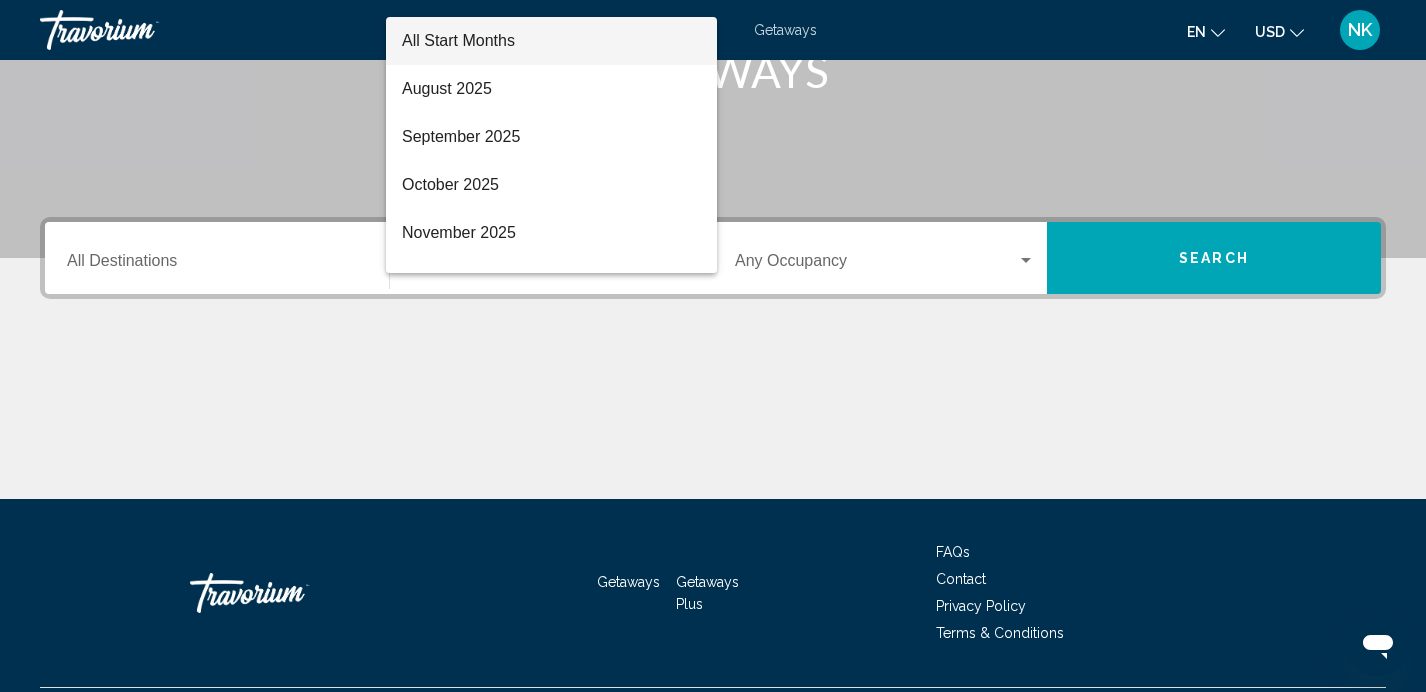 scroll, scrollTop: 394, scrollLeft: 0, axis: vertical 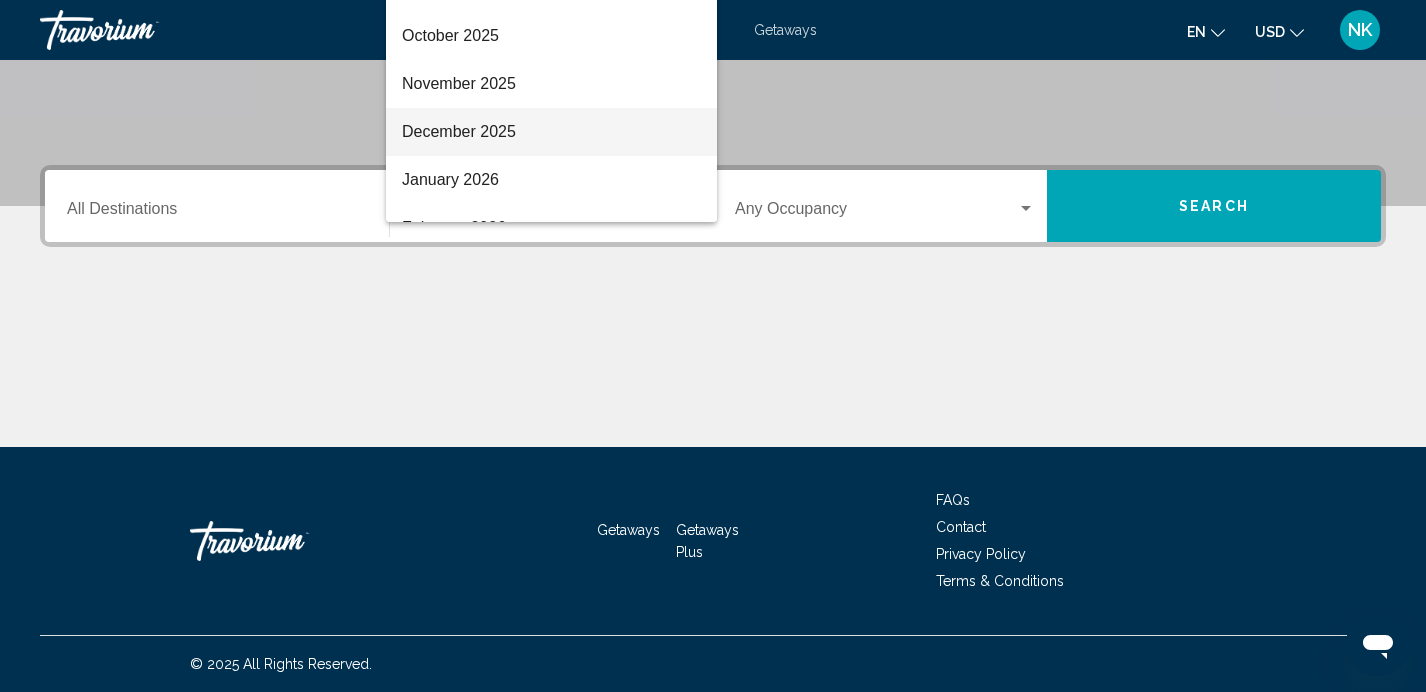 click on "December 2025" at bounding box center (551, 132) 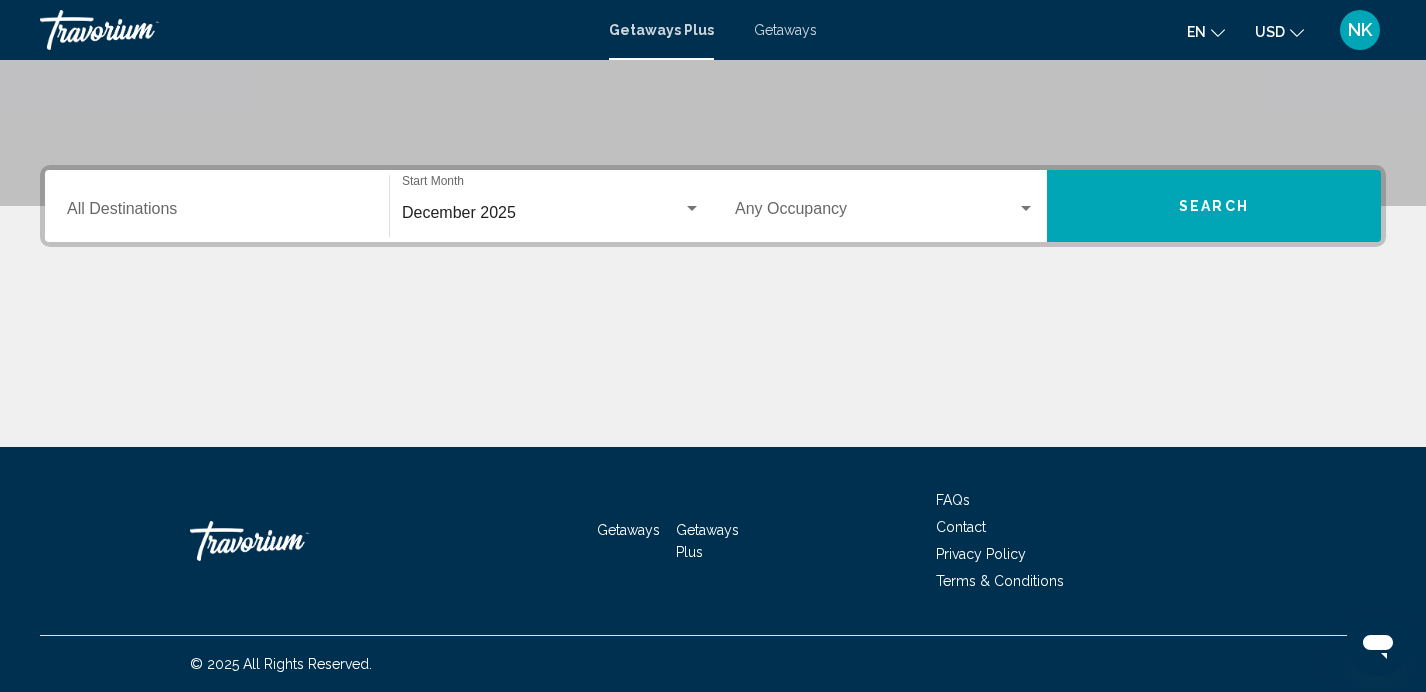 click on "Destination All Destinations" at bounding box center [217, 206] 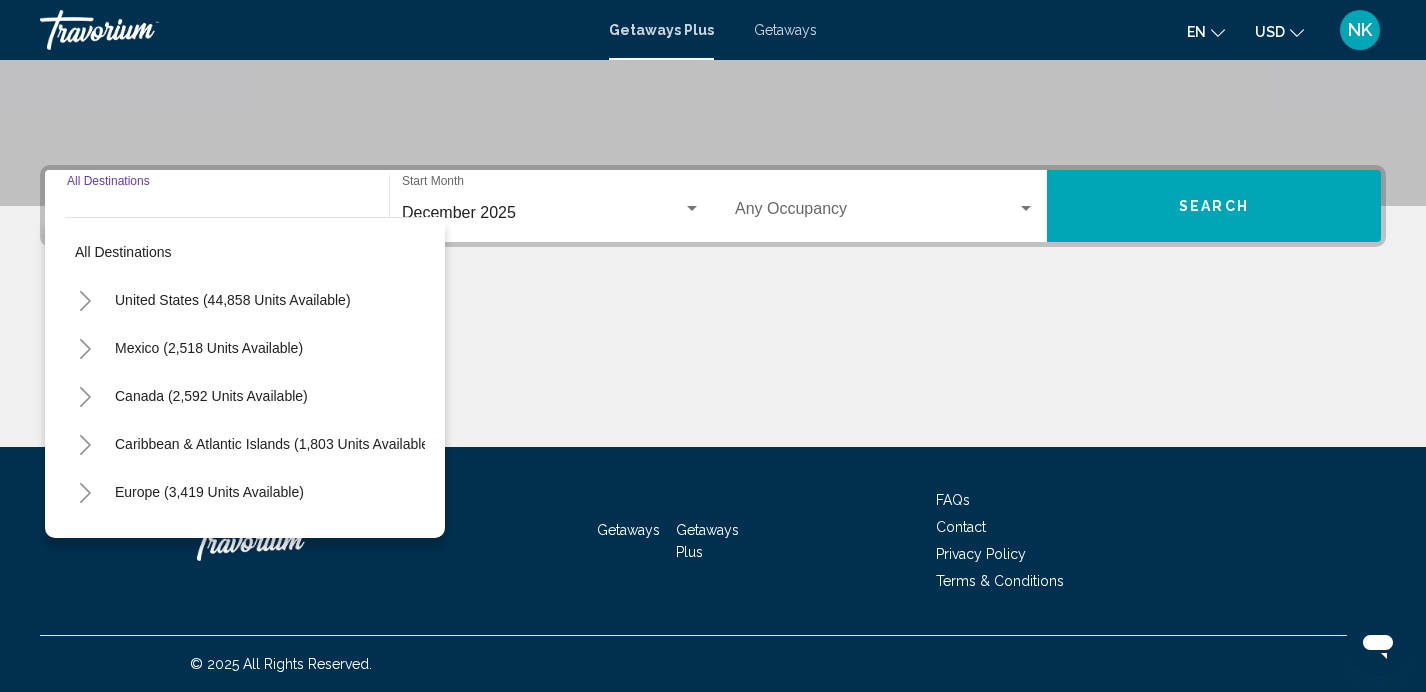click 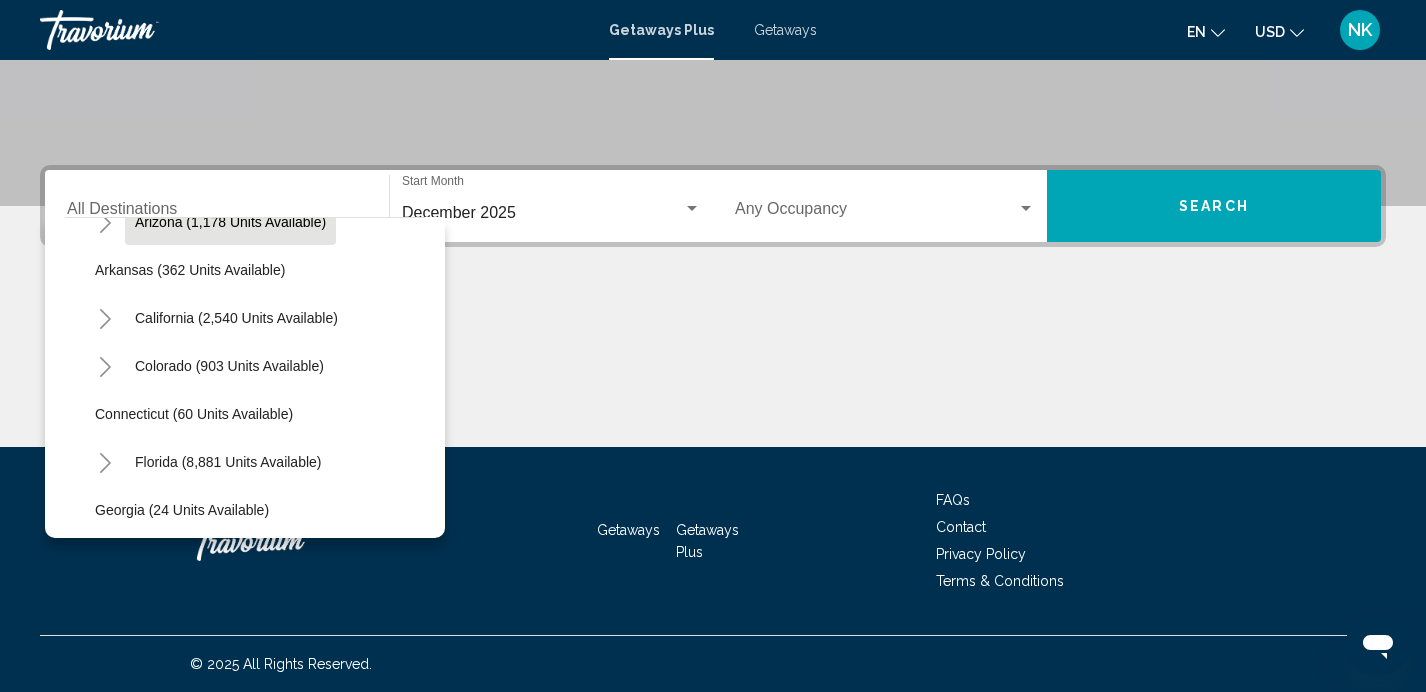 scroll, scrollTop: 138, scrollLeft: 0, axis: vertical 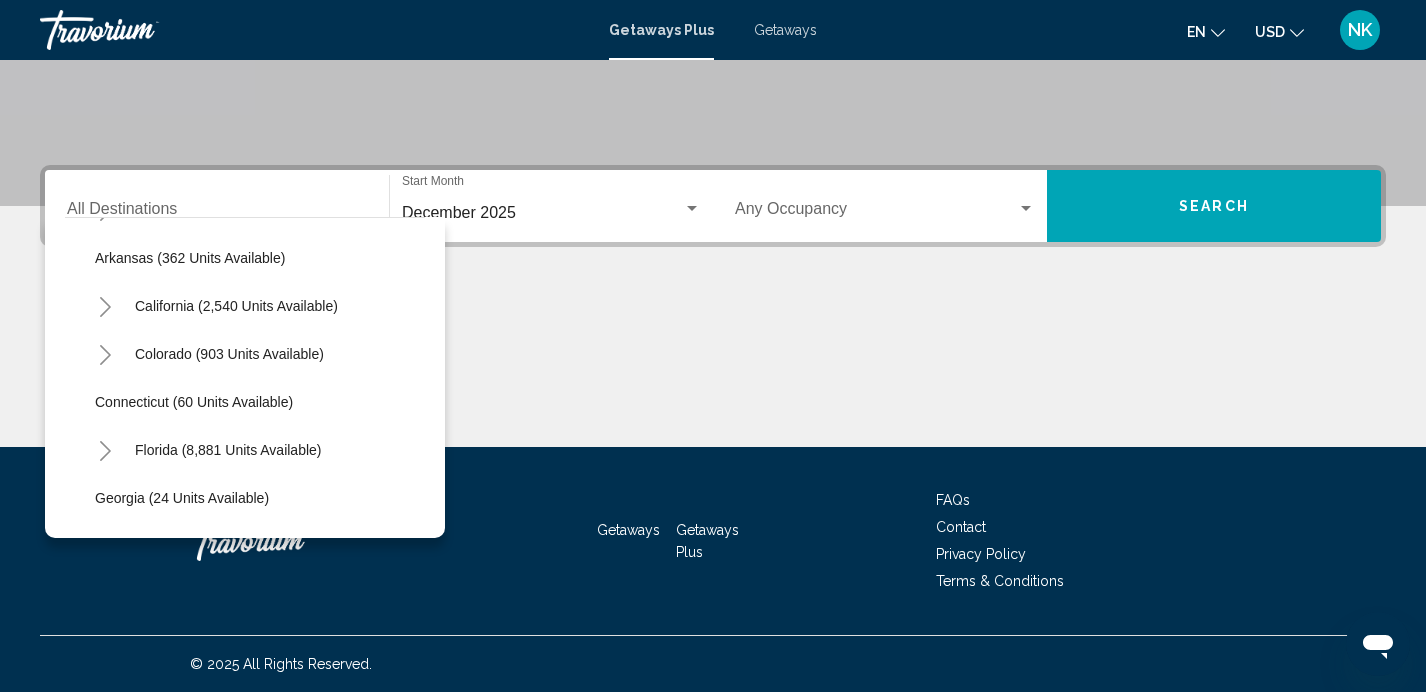 click 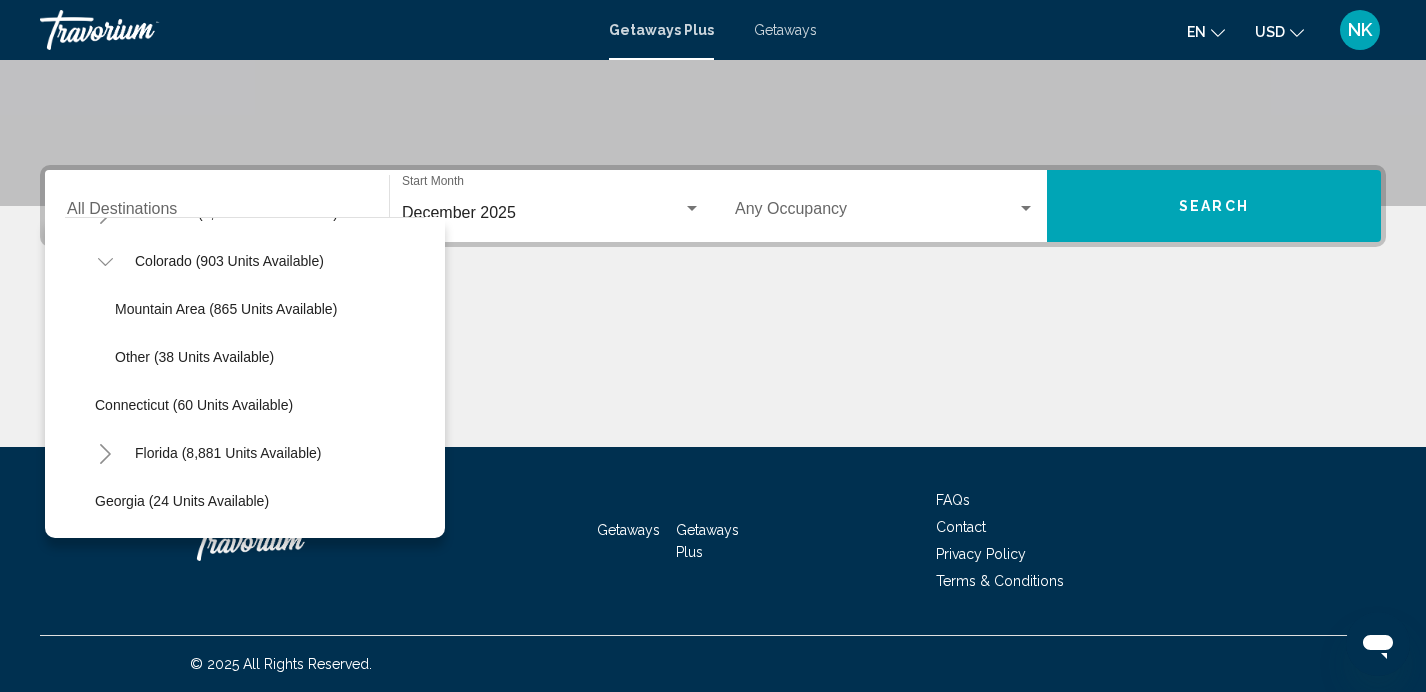 scroll, scrollTop: 241, scrollLeft: 0, axis: vertical 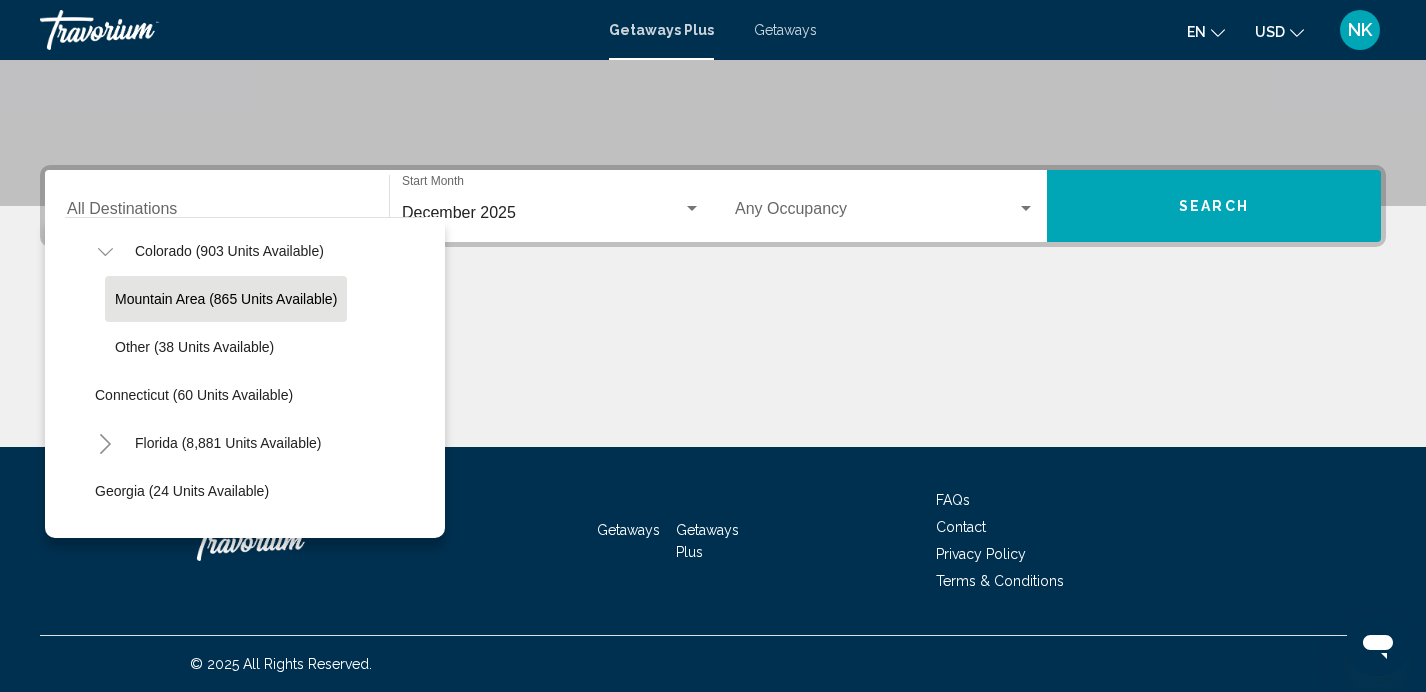 click on "Mountain Area (865 units available)" 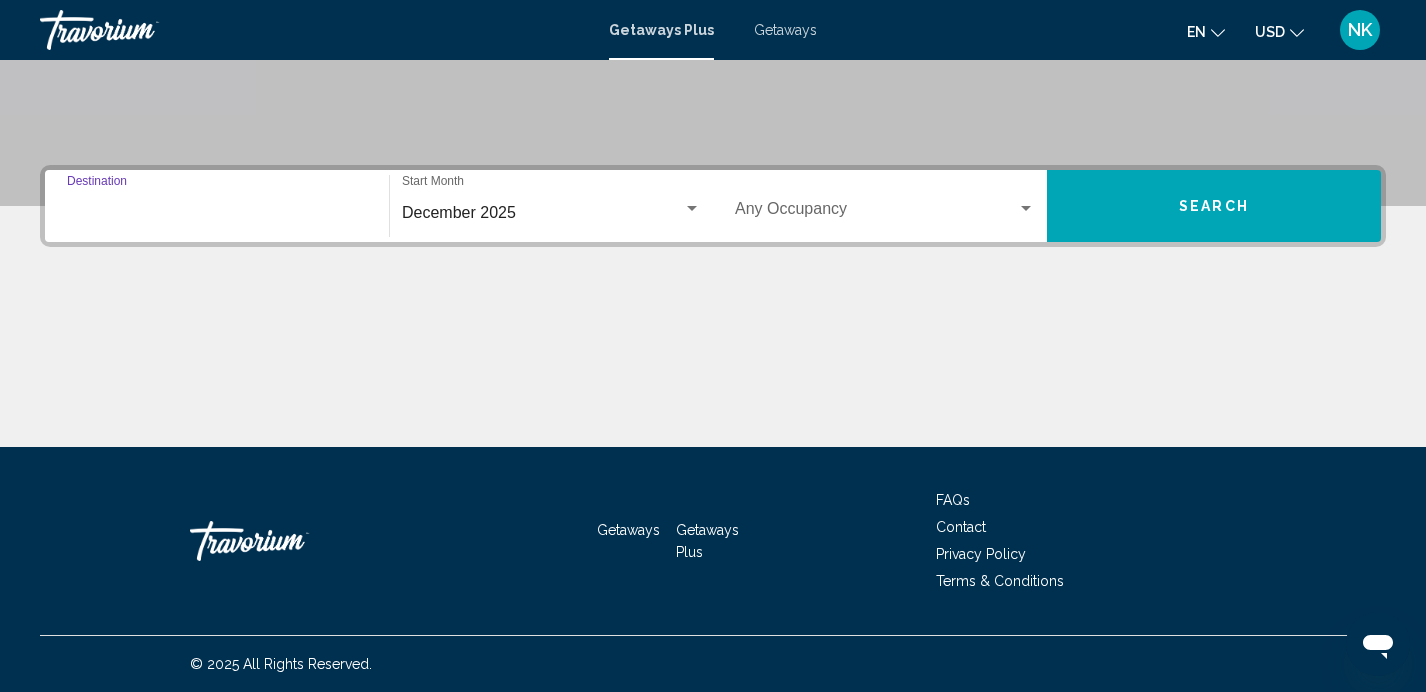 type on "**********" 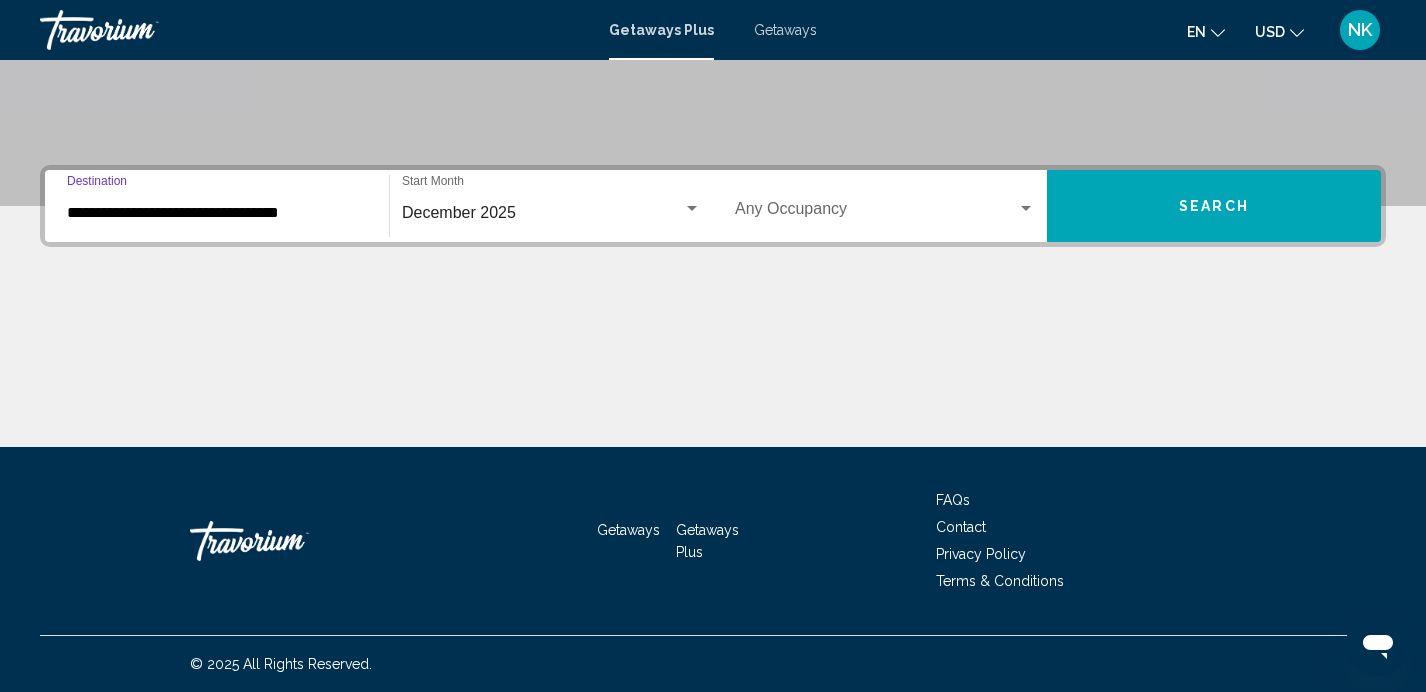 click on "Search" at bounding box center (1214, 206) 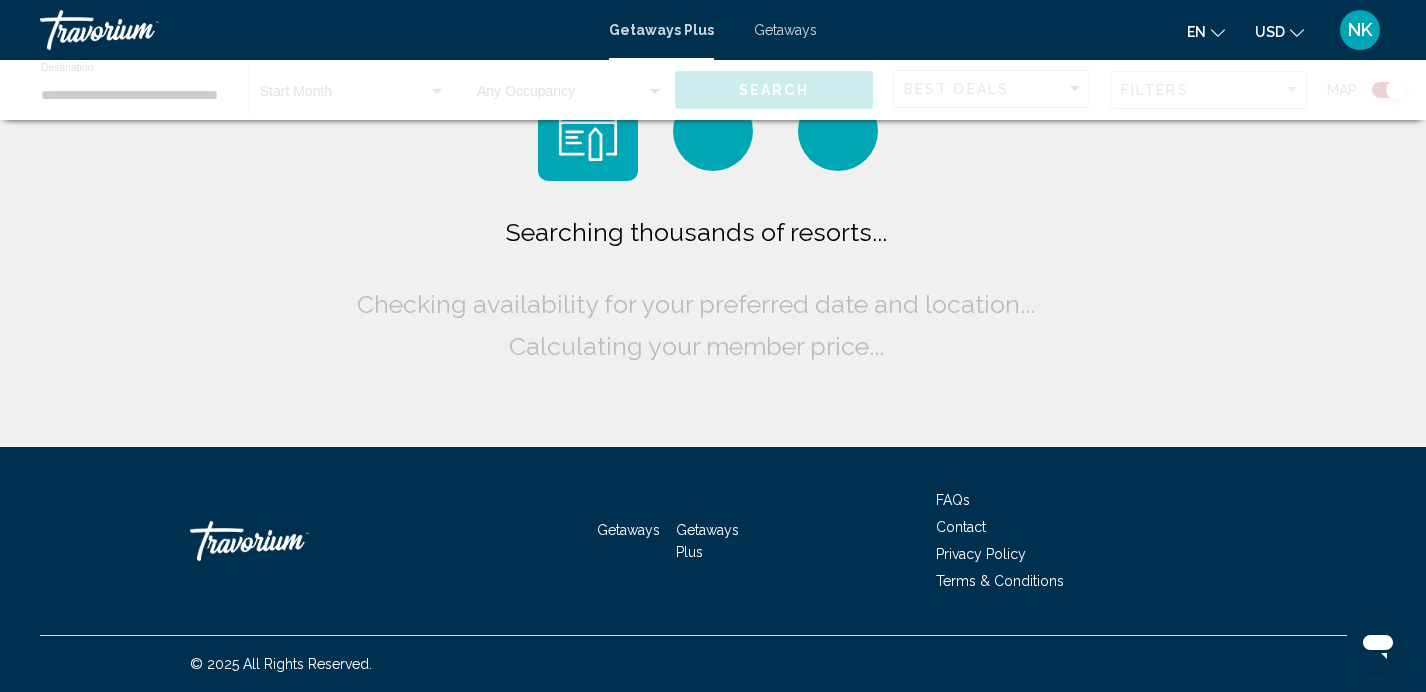 scroll, scrollTop: 0, scrollLeft: 0, axis: both 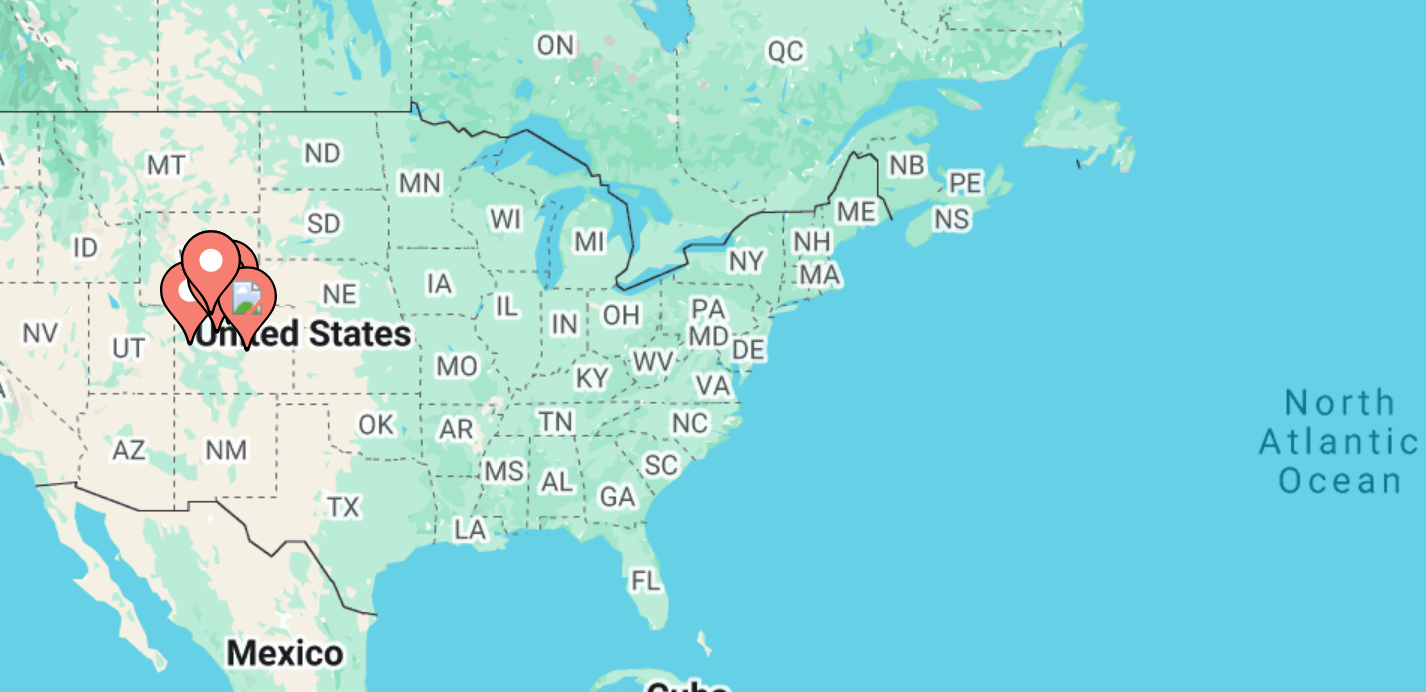 click 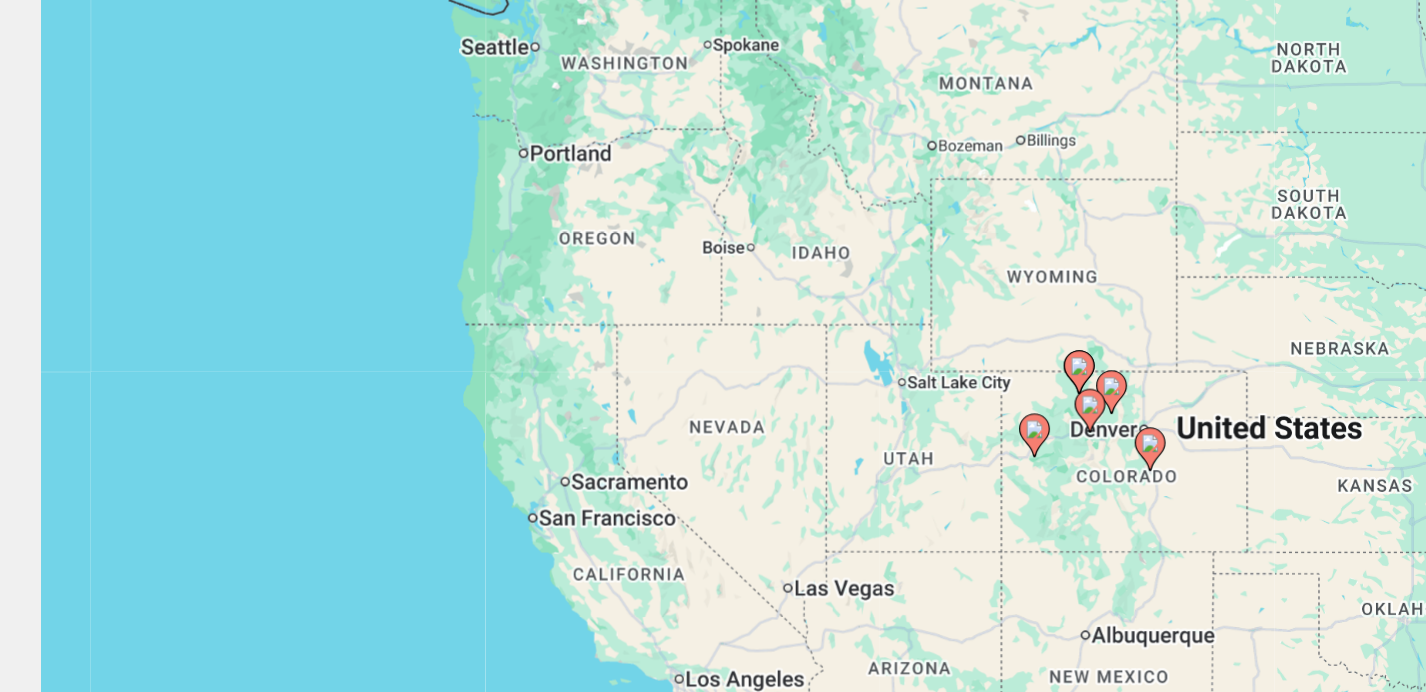 click 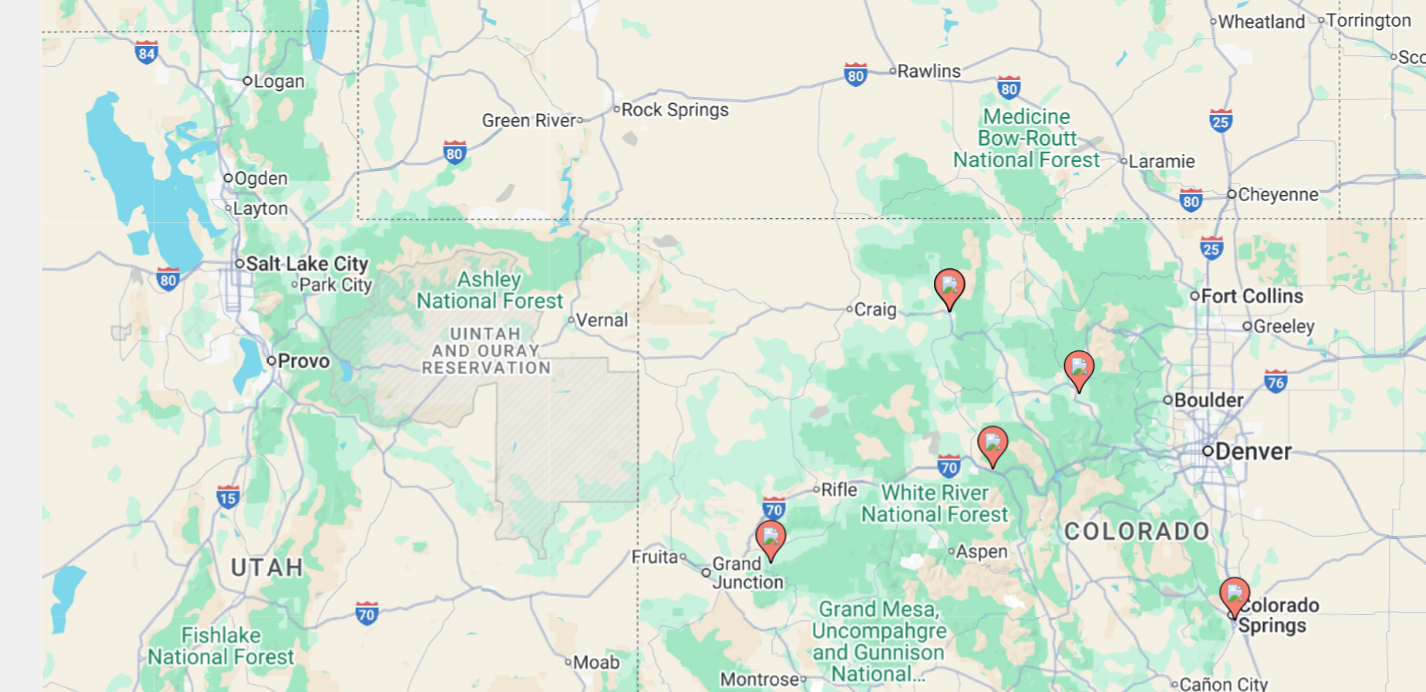 click 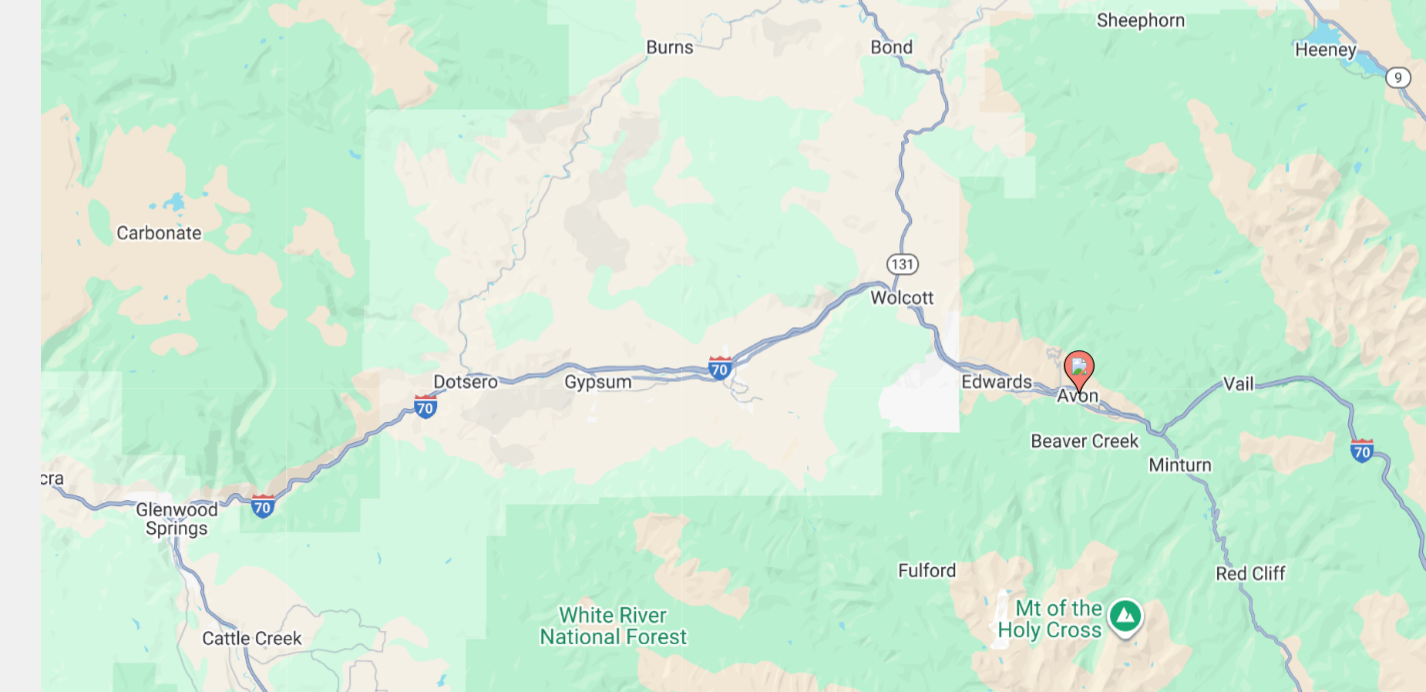 click 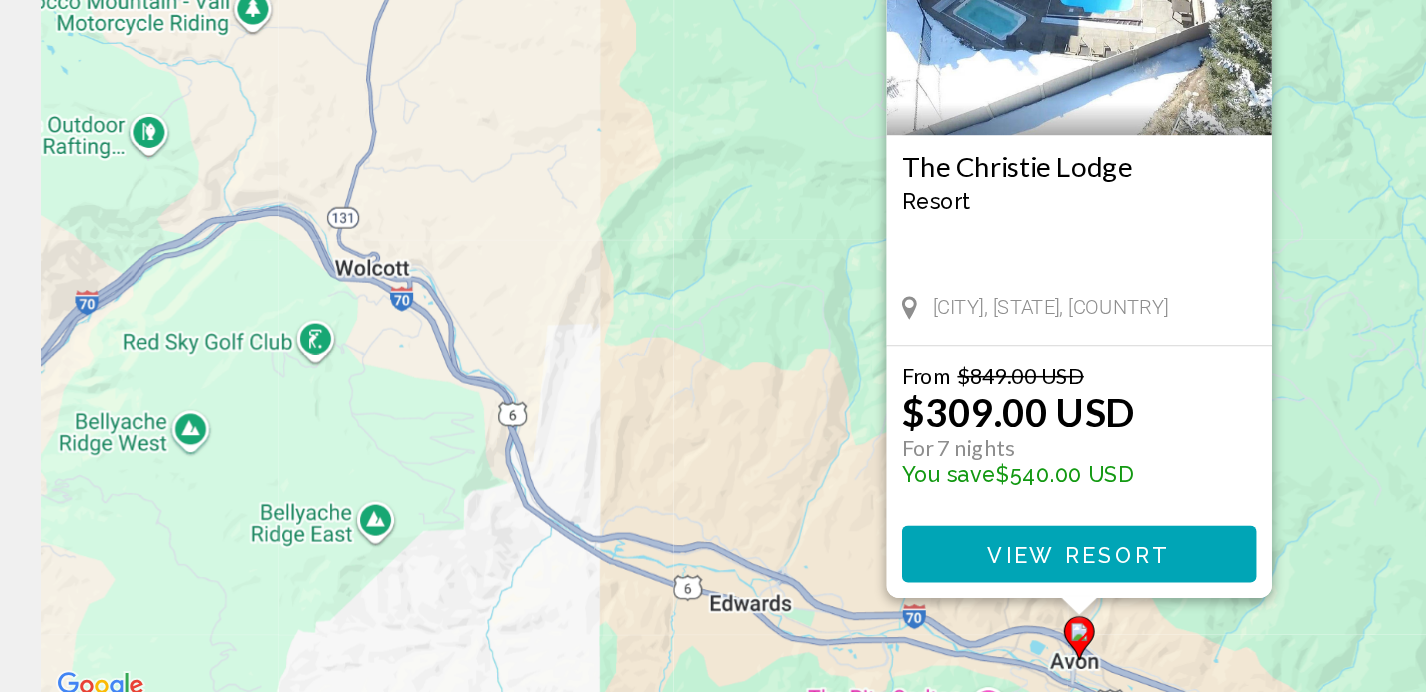 scroll, scrollTop: 40, scrollLeft: 0, axis: vertical 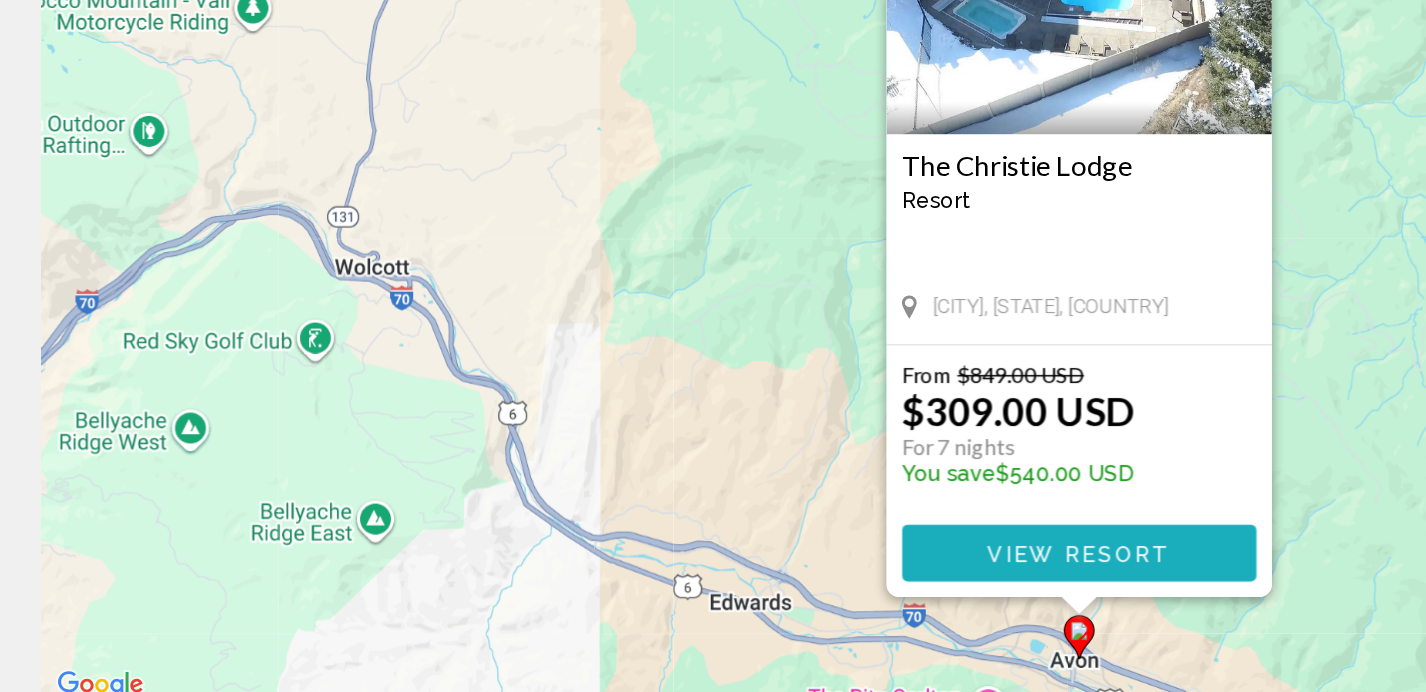 click on "View Resort" at bounding box center (712, 602) 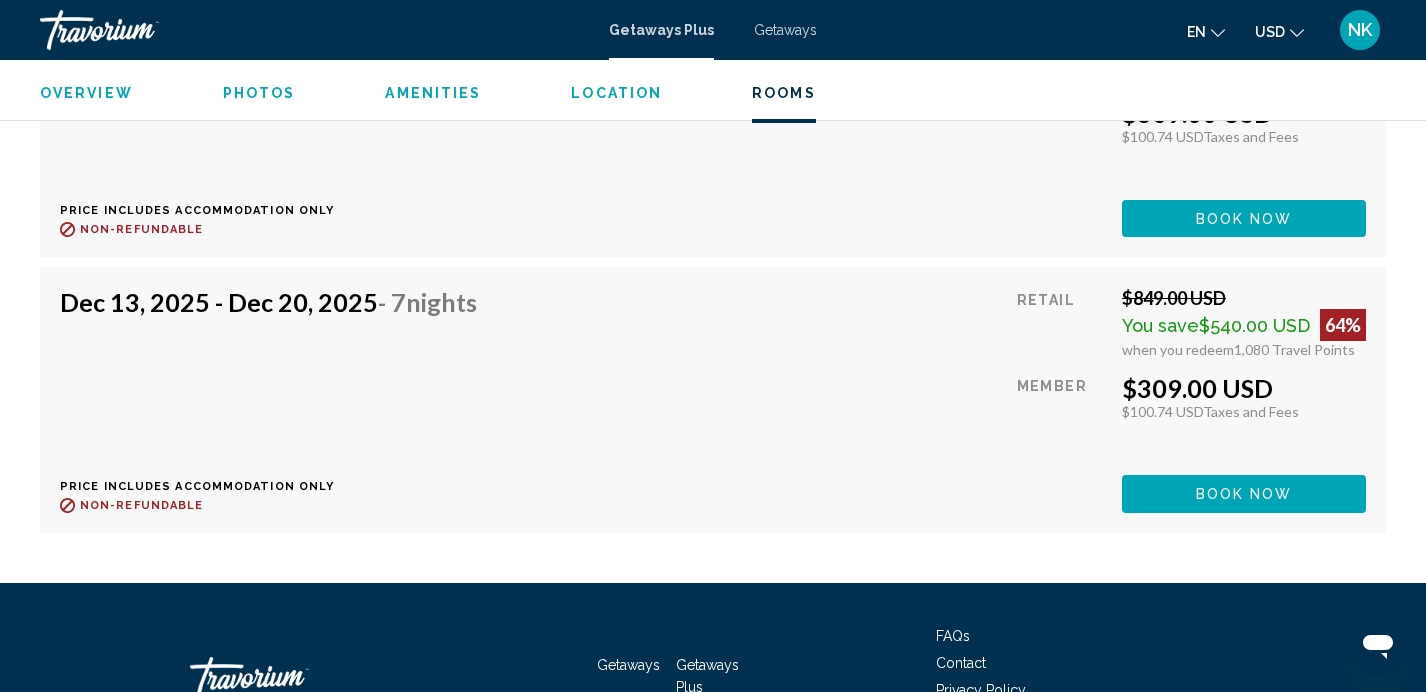 scroll, scrollTop: 4432, scrollLeft: 0, axis: vertical 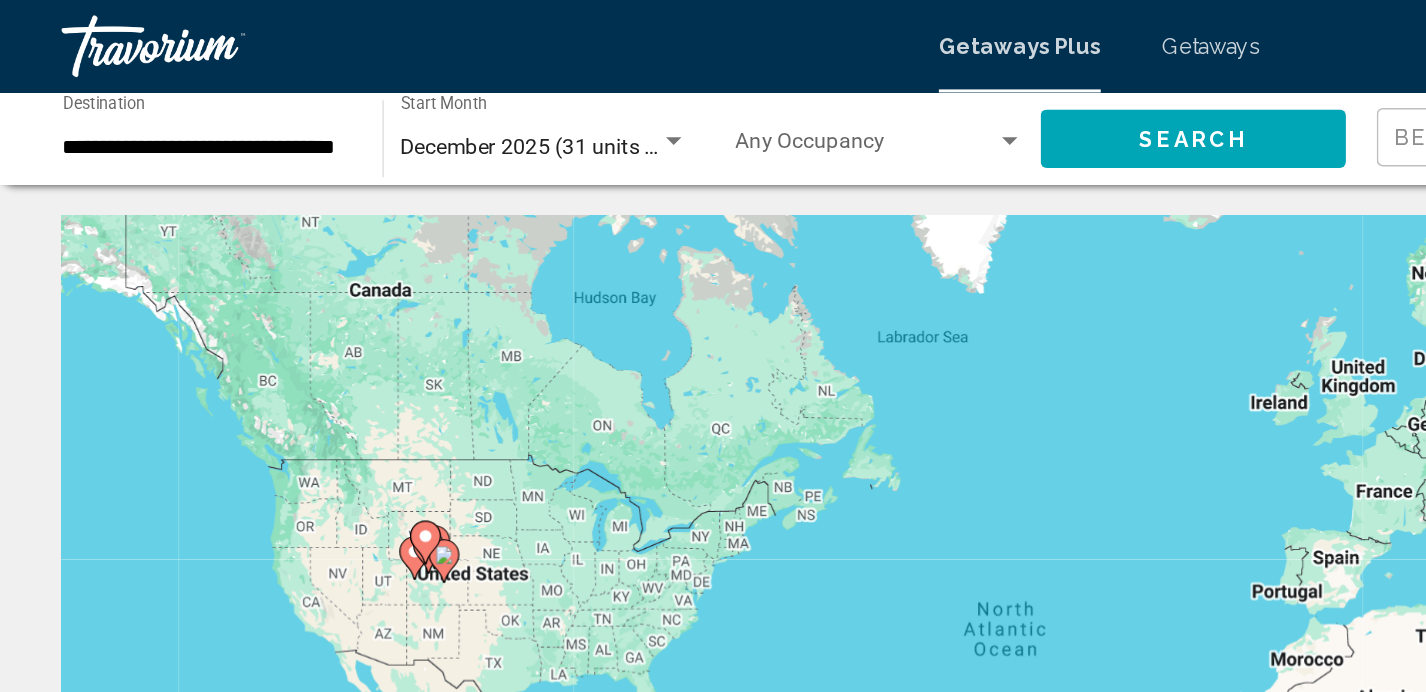 click 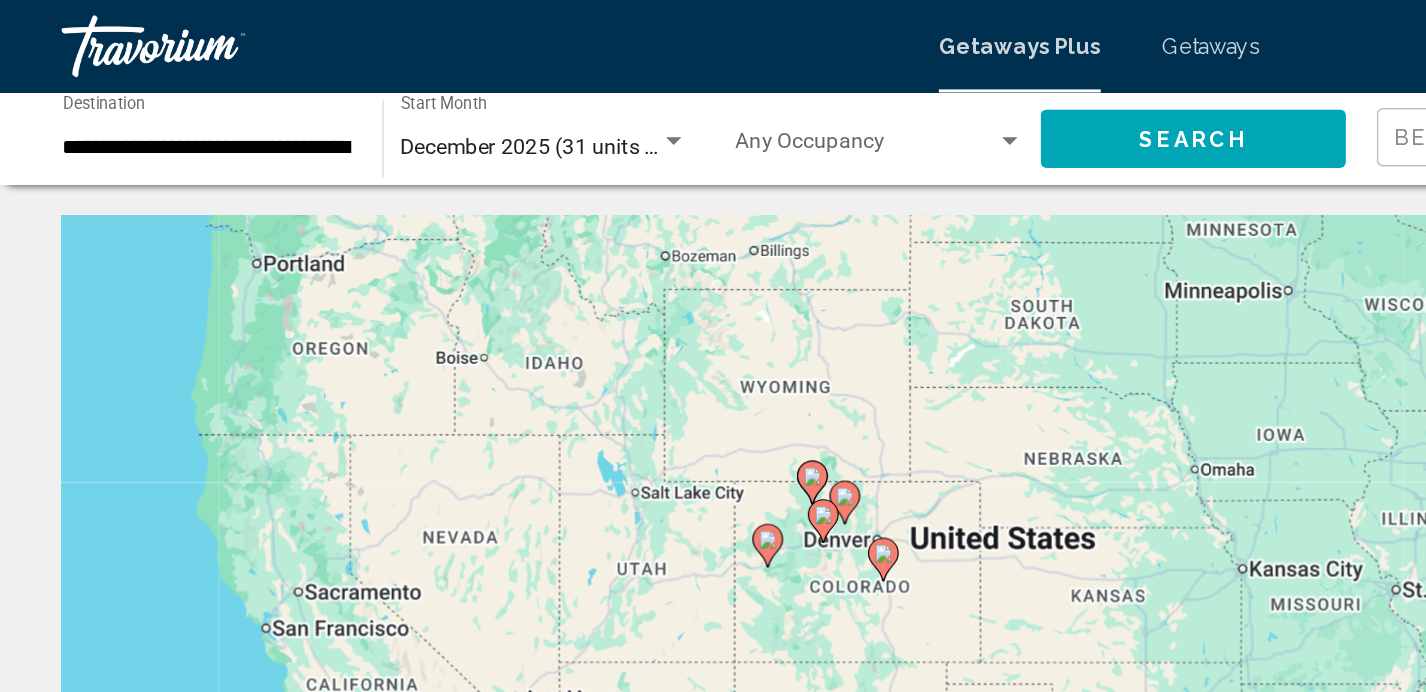 drag, startPoint x: 647, startPoint y: 403, endPoint x: 464, endPoint y: 250, distance: 238.53302 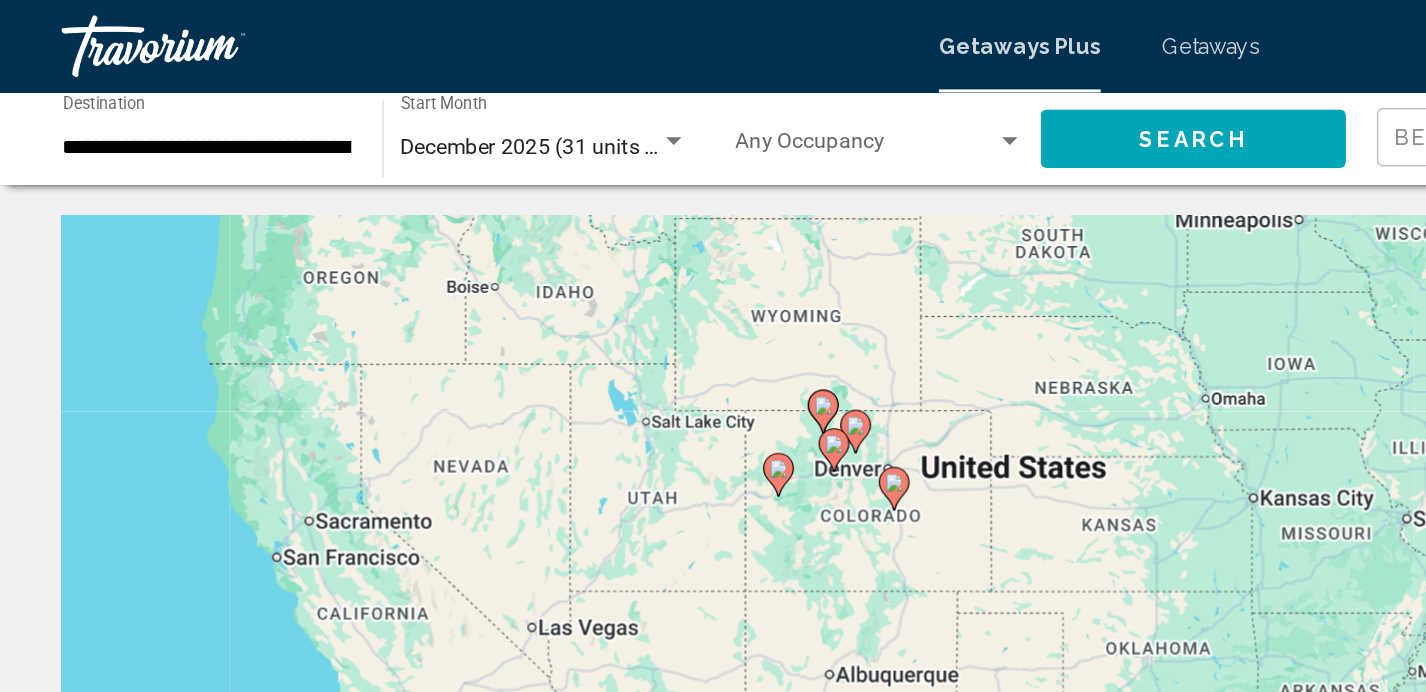 click 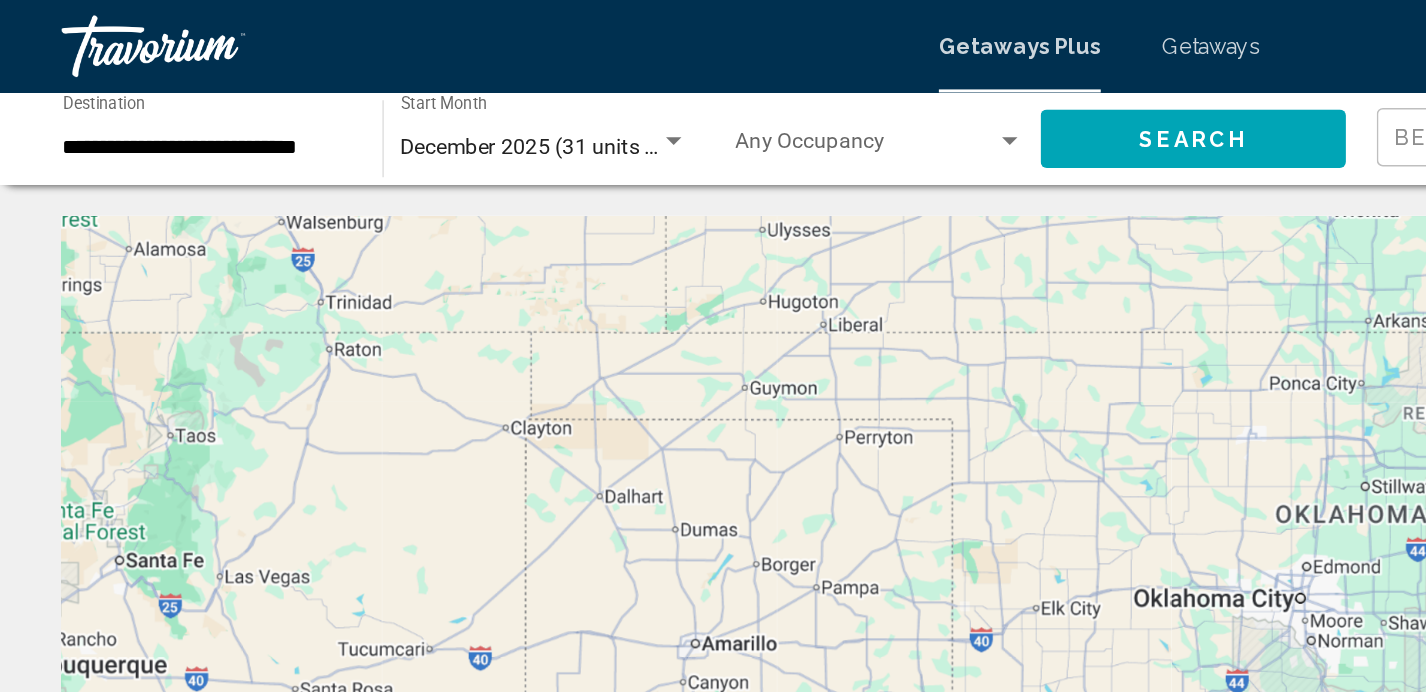 drag, startPoint x: 308, startPoint y: 234, endPoint x: 459, endPoint y: 467, distance: 277.65085 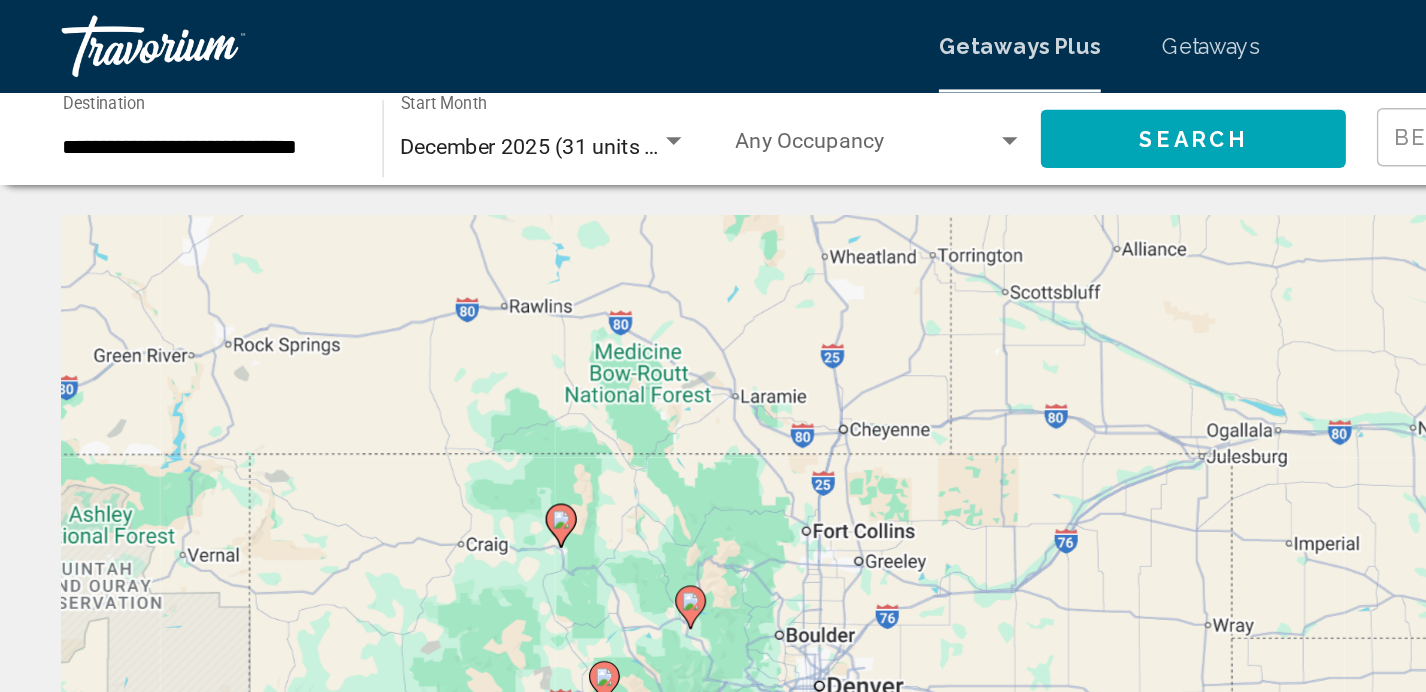 click 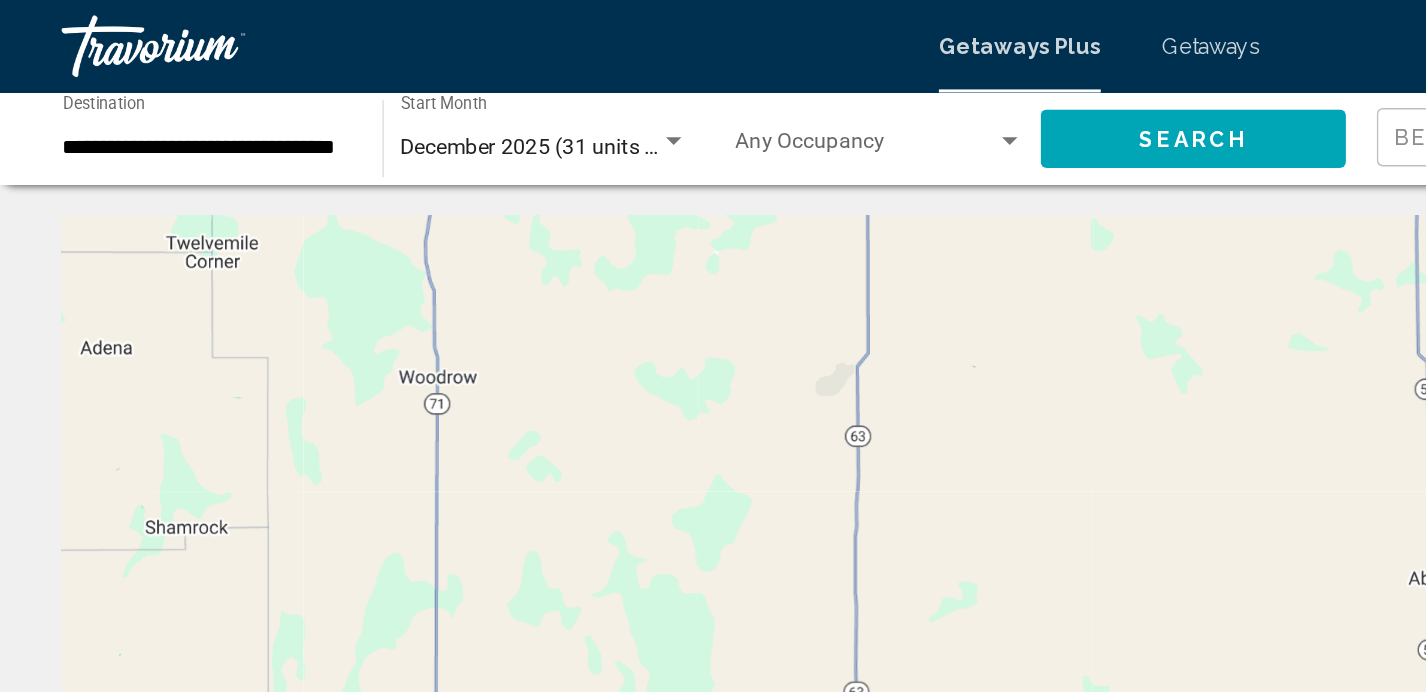 click on "Search" 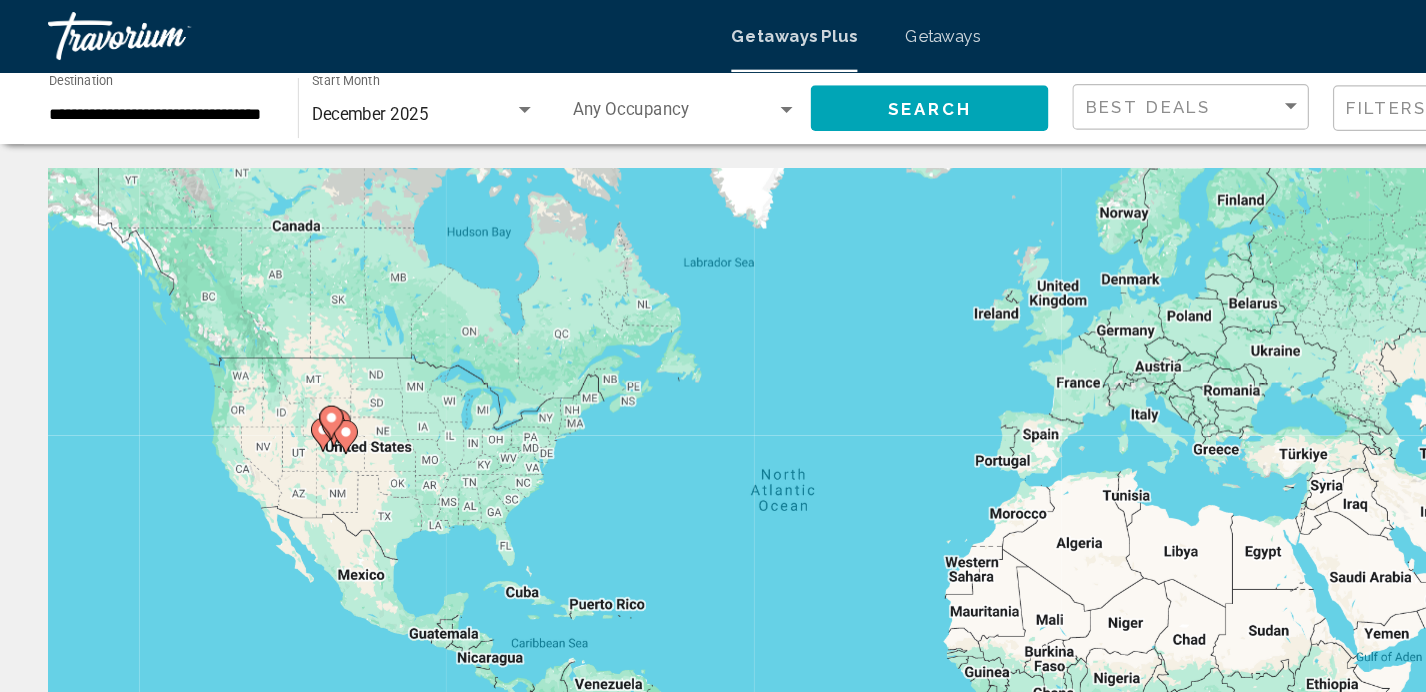 click on "Getaways" at bounding box center [785, 30] 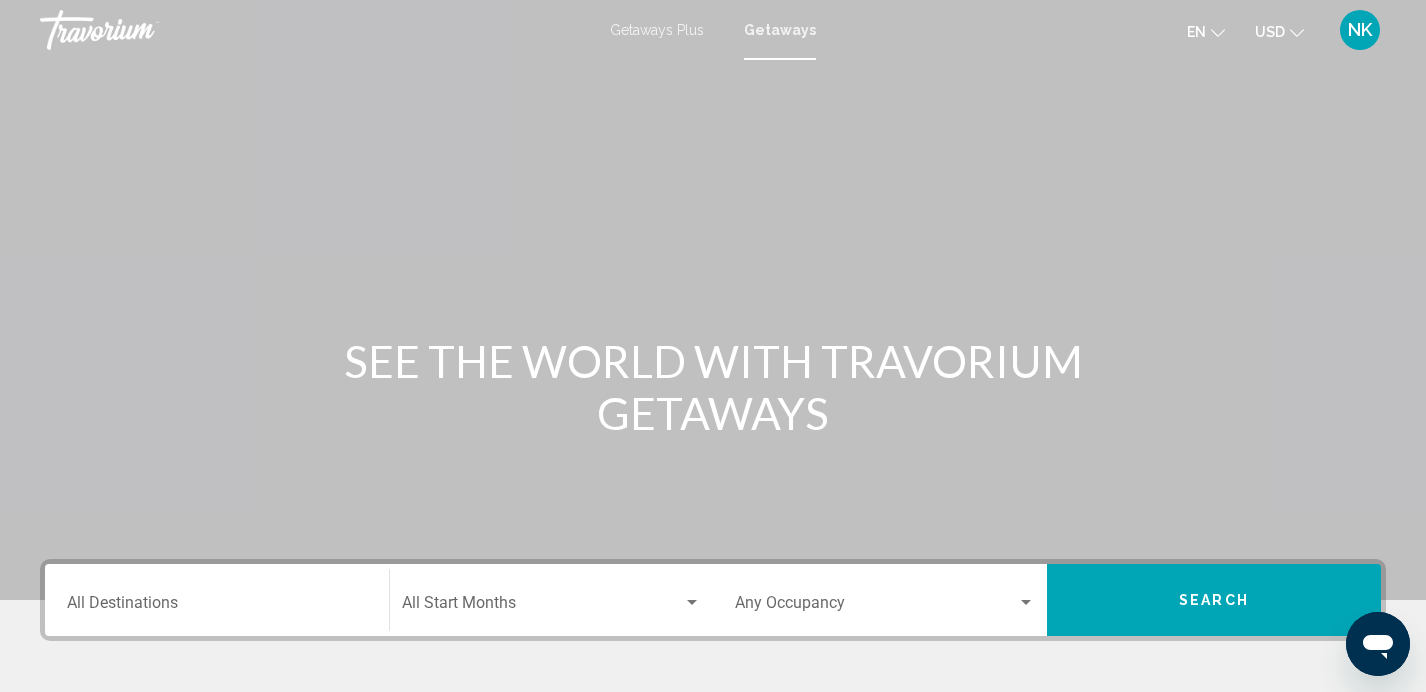 click on "Destination All Destinations" at bounding box center [217, 607] 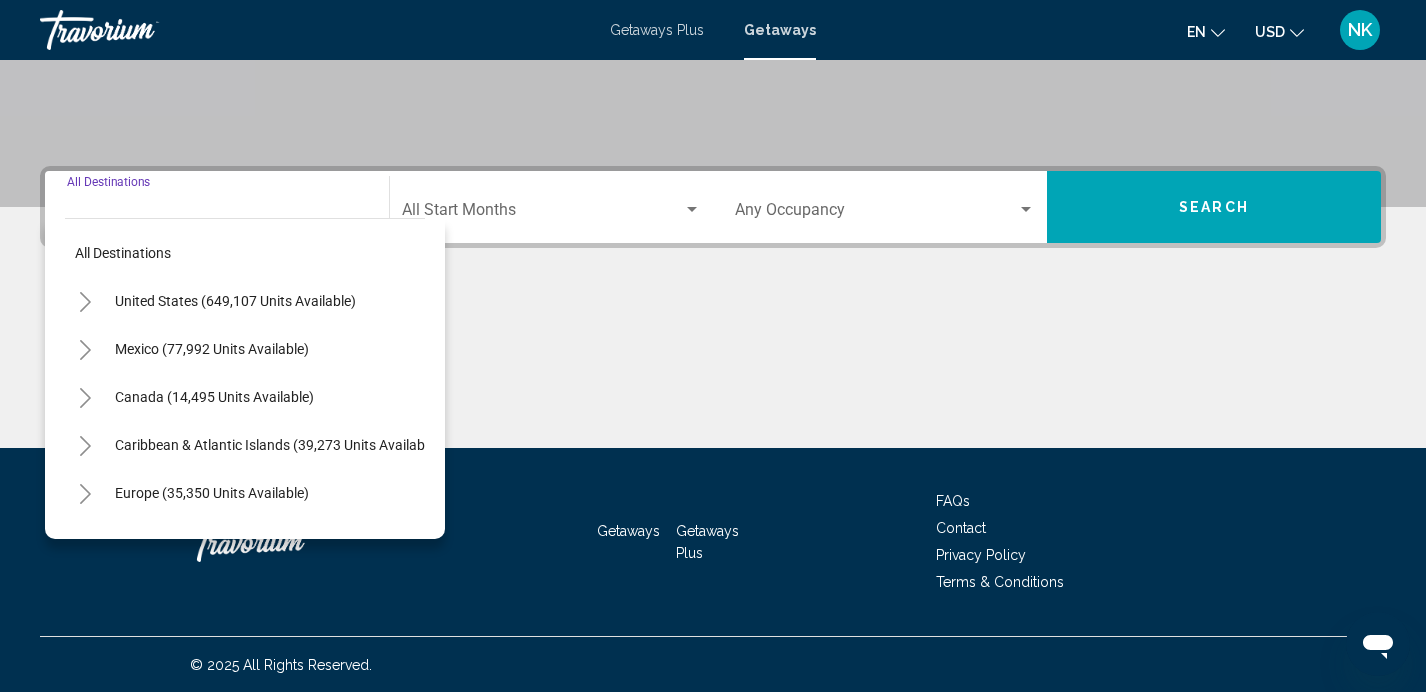 scroll, scrollTop: 394, scrollLeft: 0, axis: vertical 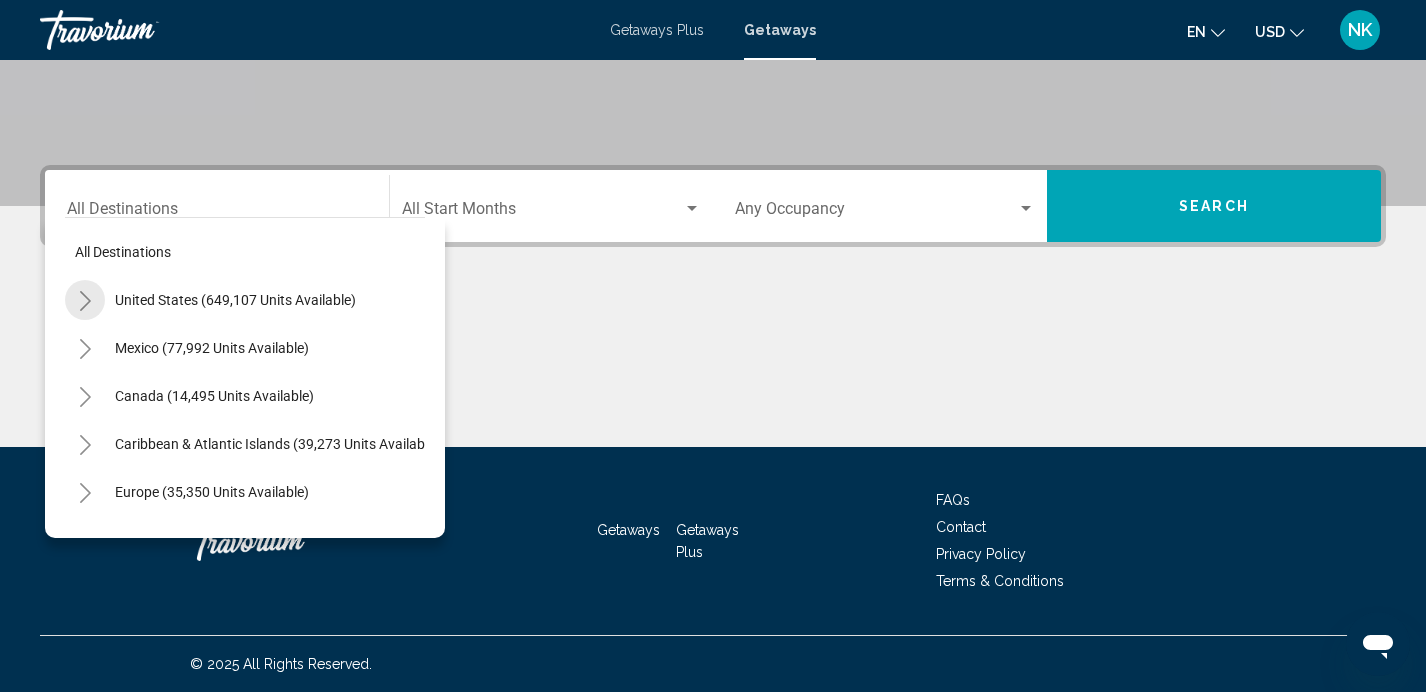 click 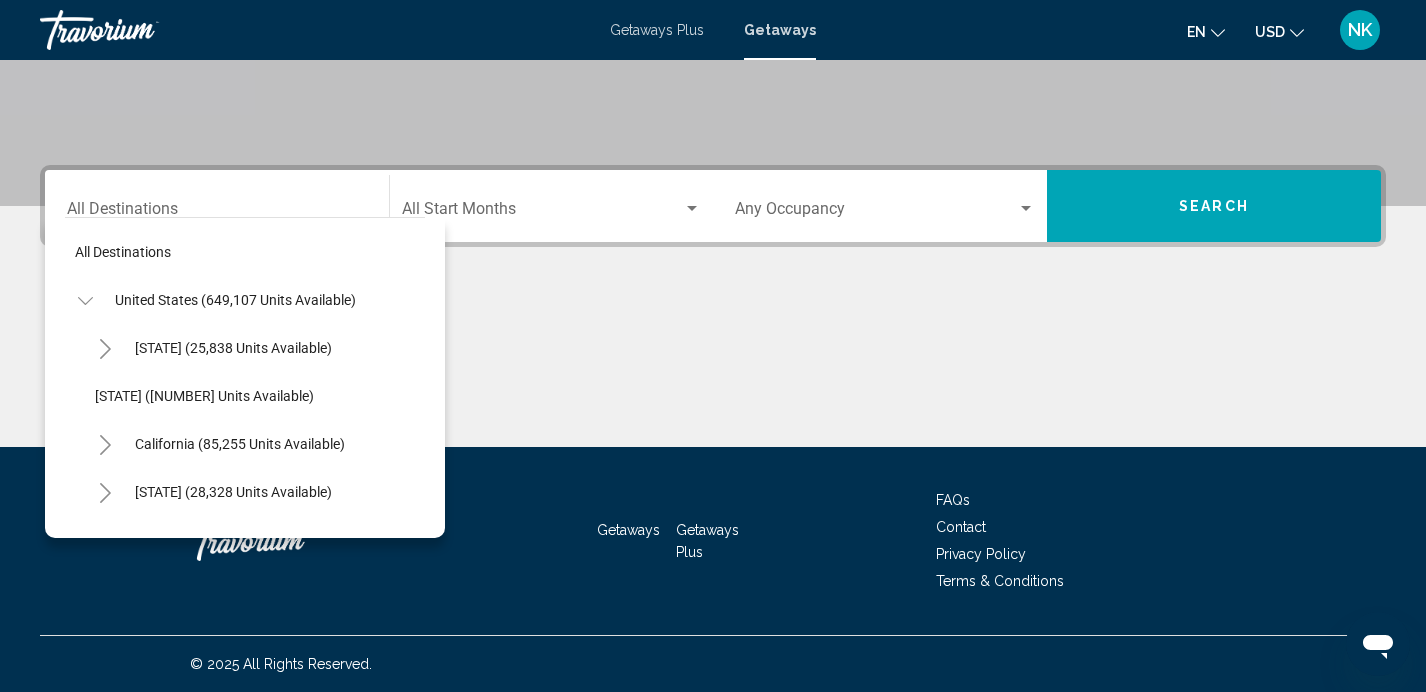 click 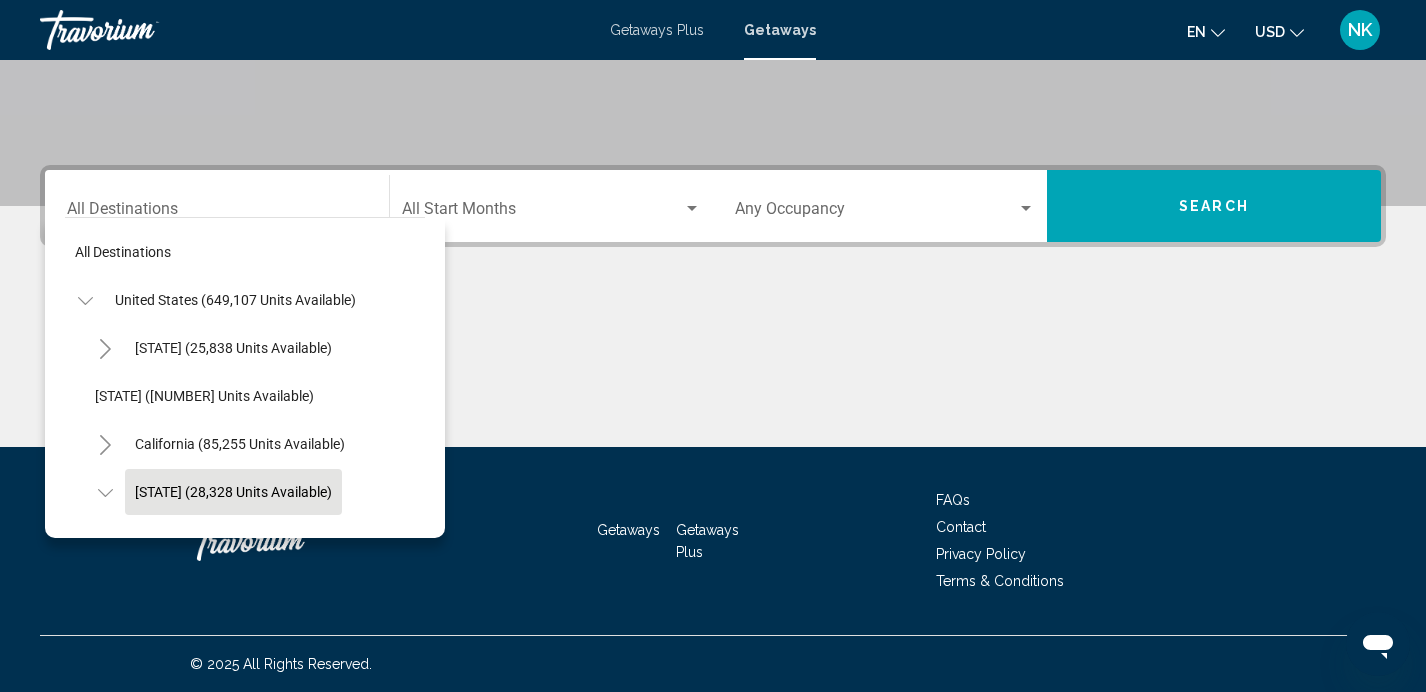 click on "[STATE] (28,328 units available)" 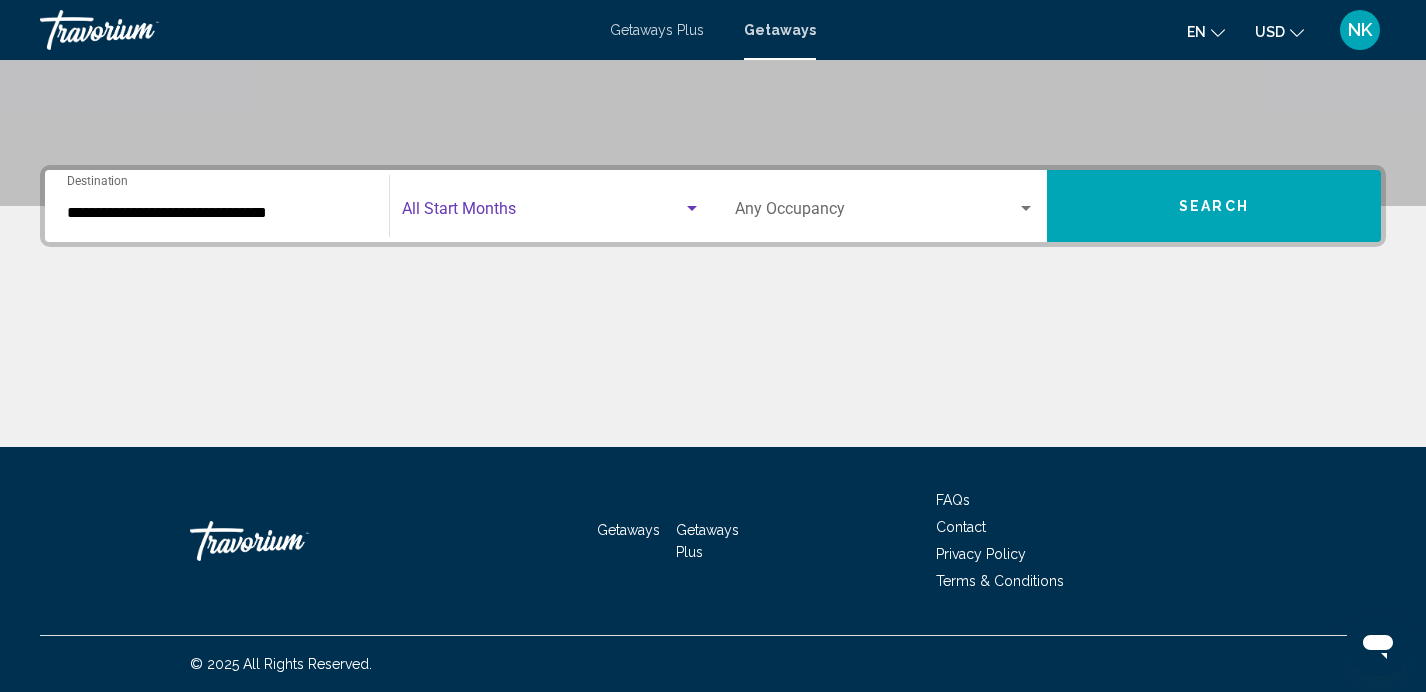 click at bounding box center (692, 209) 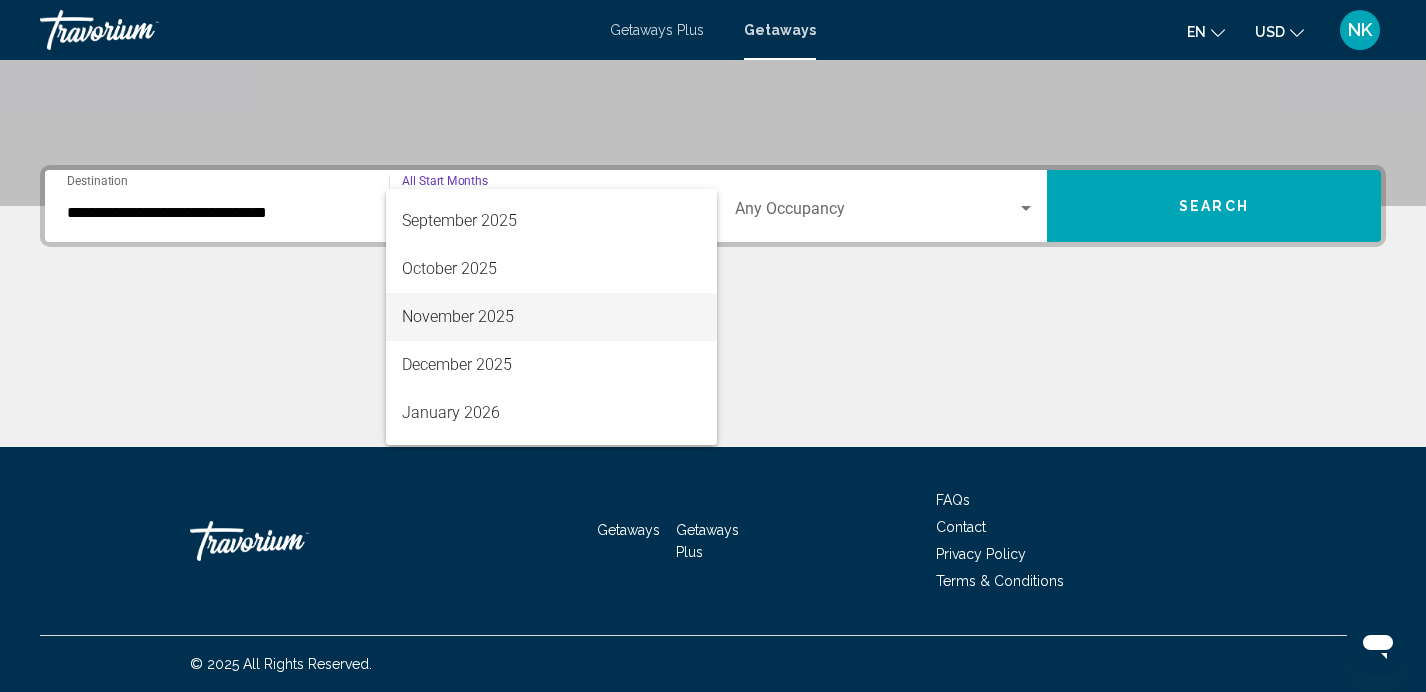 scroll, scrollTop: 111, scrollLeft: 0, axis: vertical 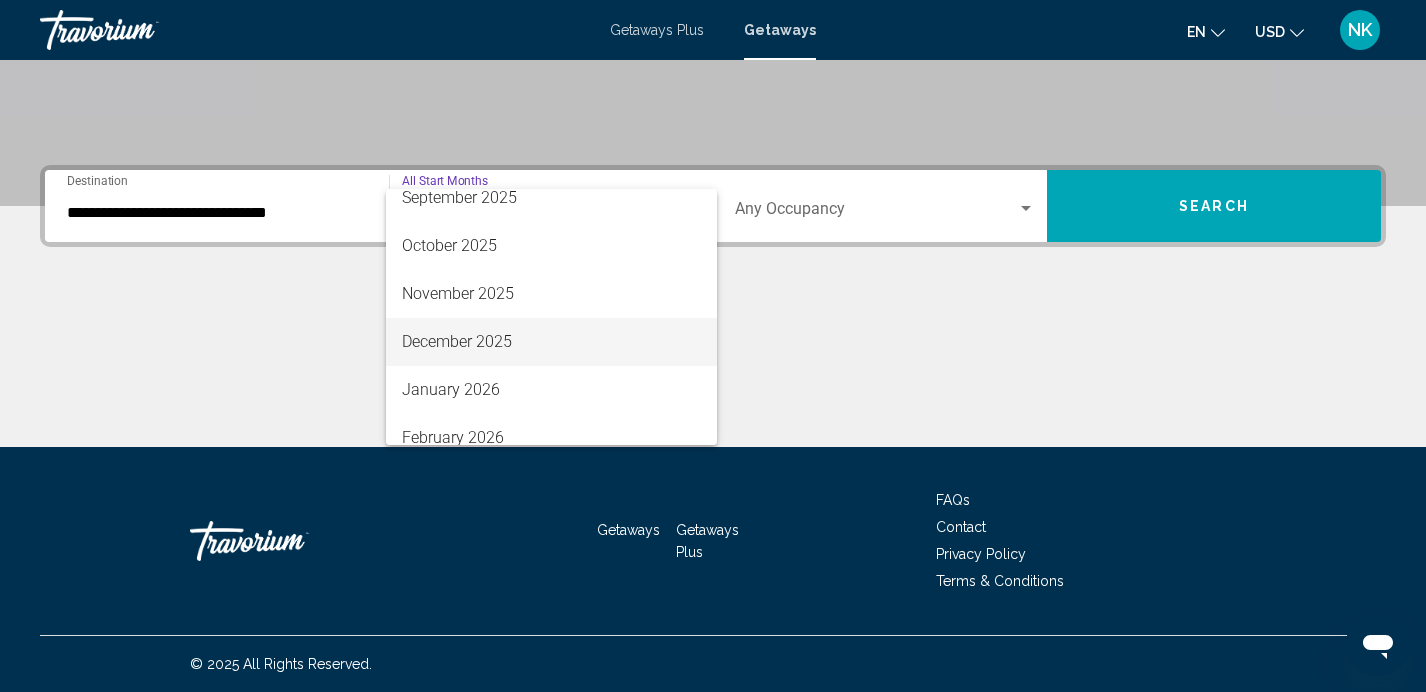 click on "December 2025" at bounding box center (551, 342) 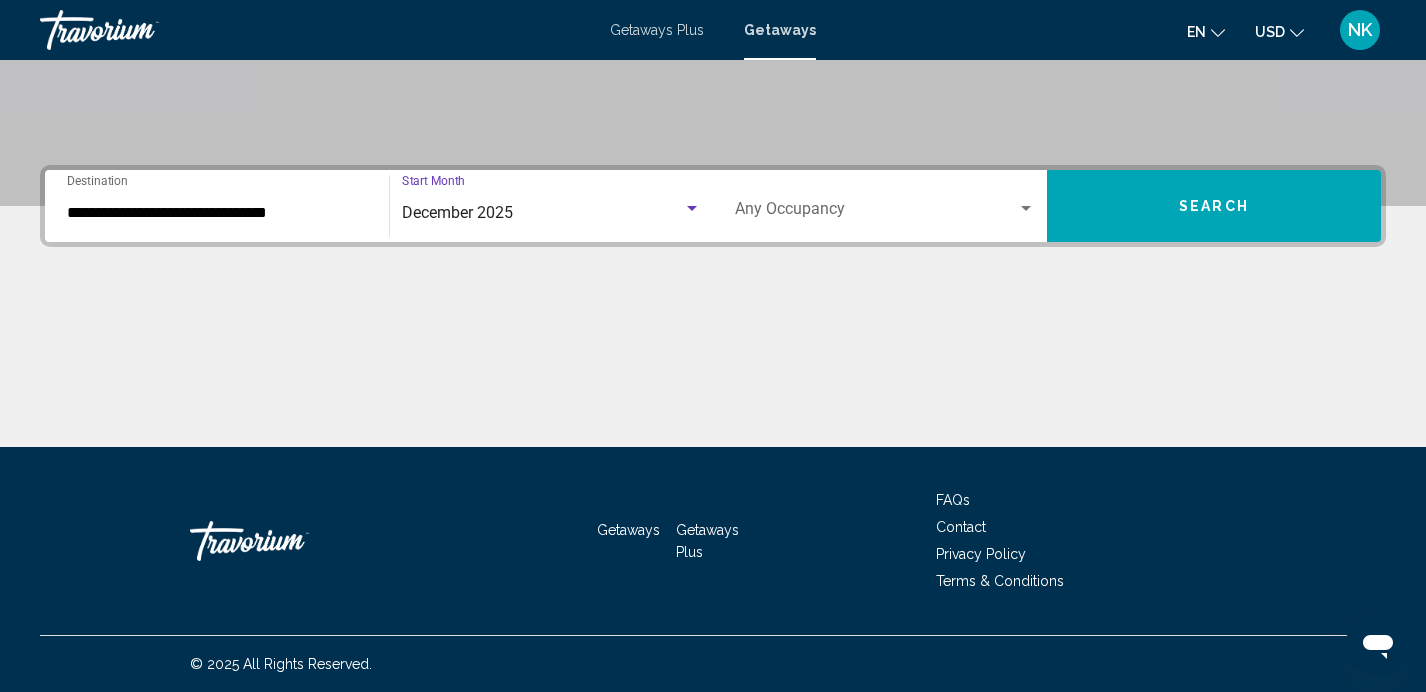 click on "Search" at bounding box center [1214, 206] 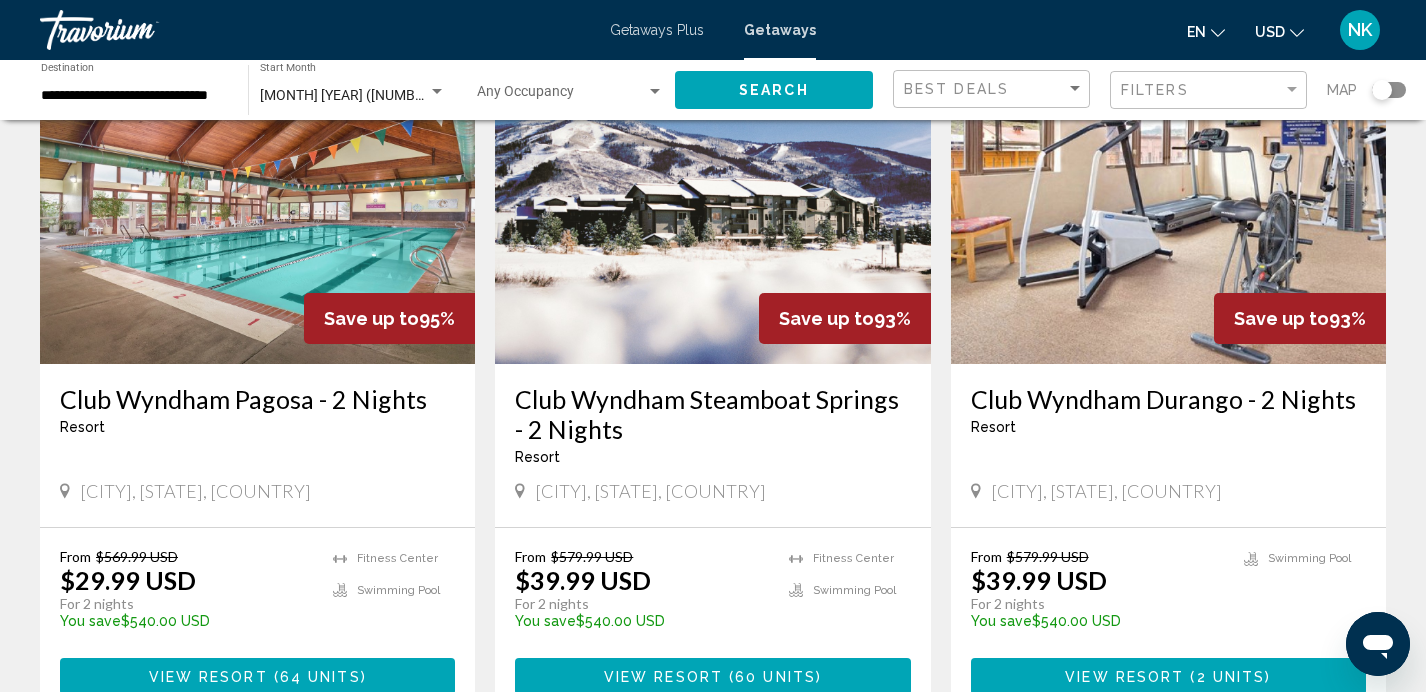 scroll, scrollTop: 169, scrollLeft: 0, axis: vertical 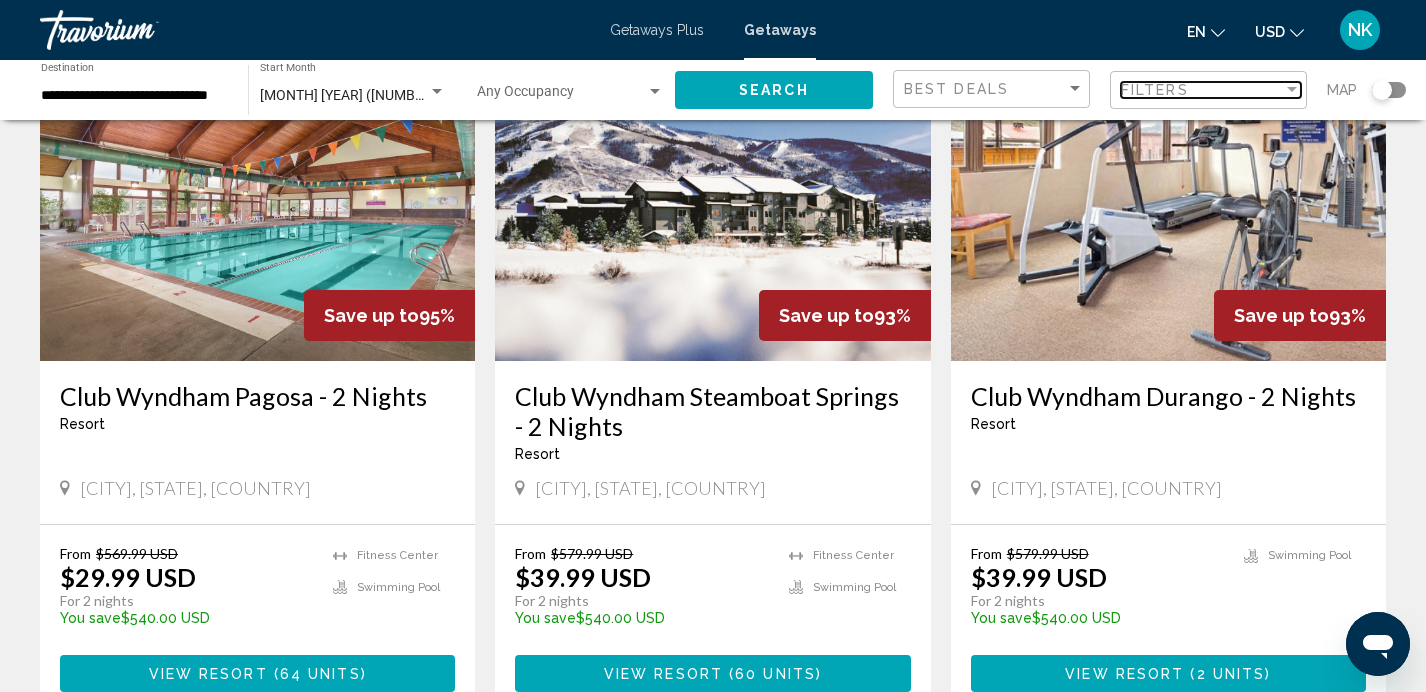 click at bounding box center (1292, 89) 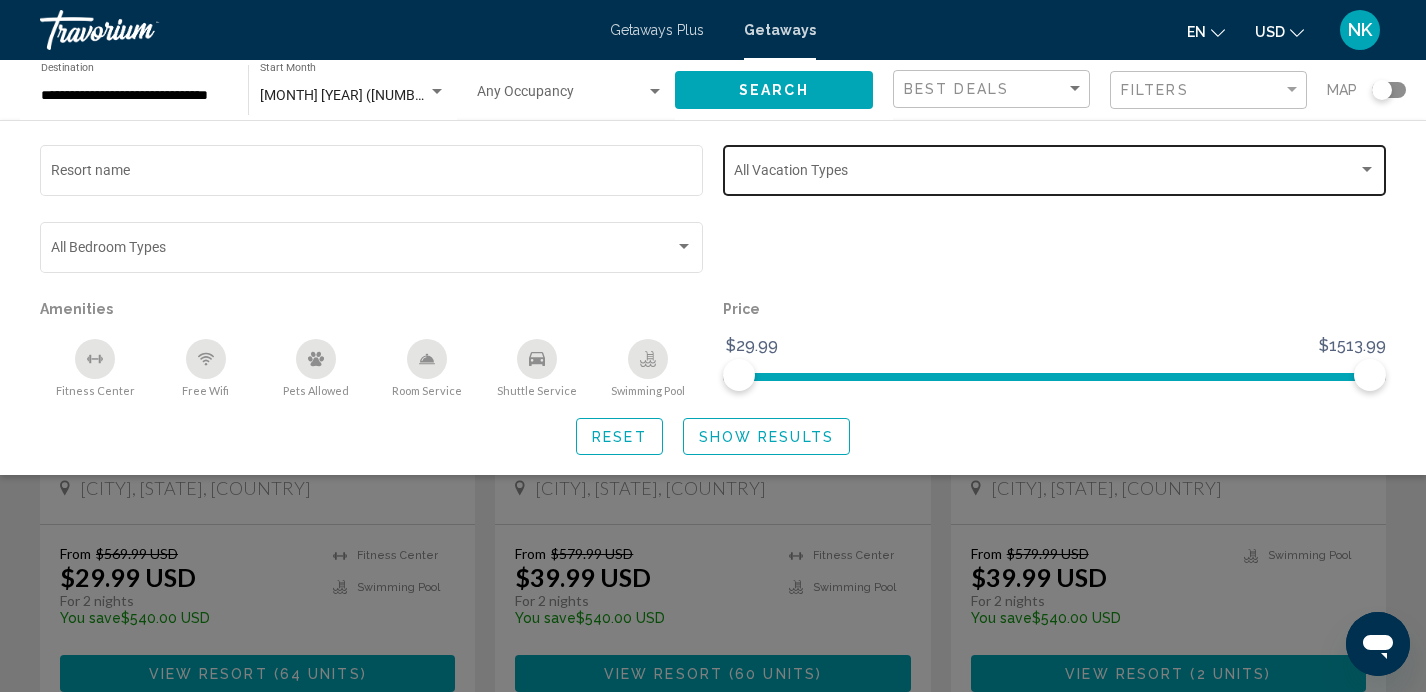 click on "Vacation Types All Vacation Types" 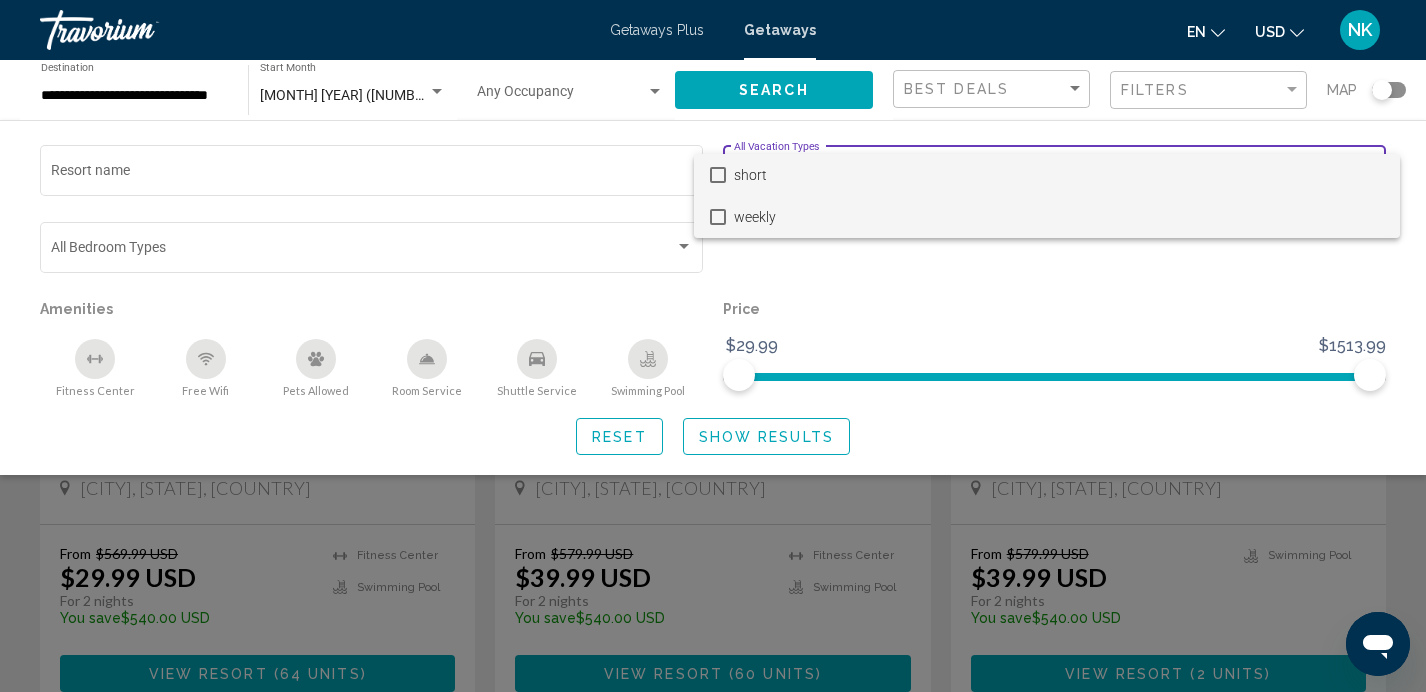 click at bounding box center (718, 217) 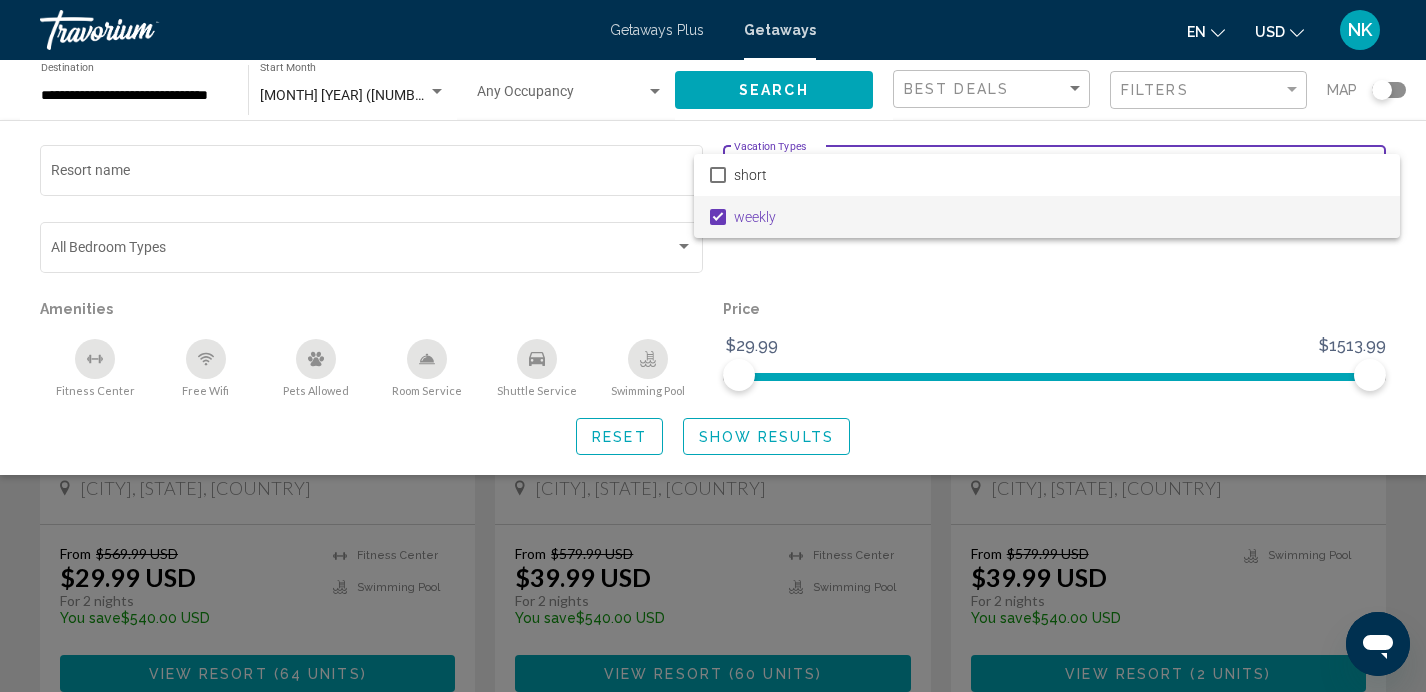 click at bounding box center (713, 346) 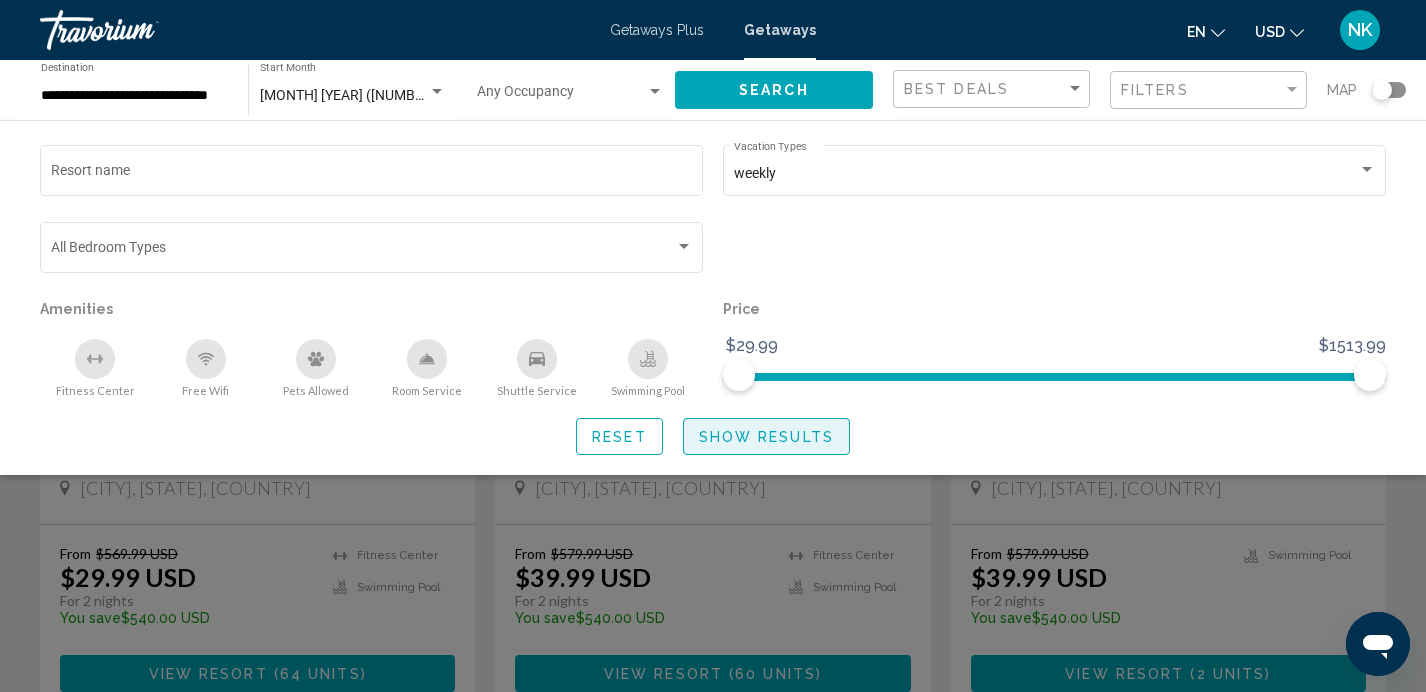 click on "Show Results" 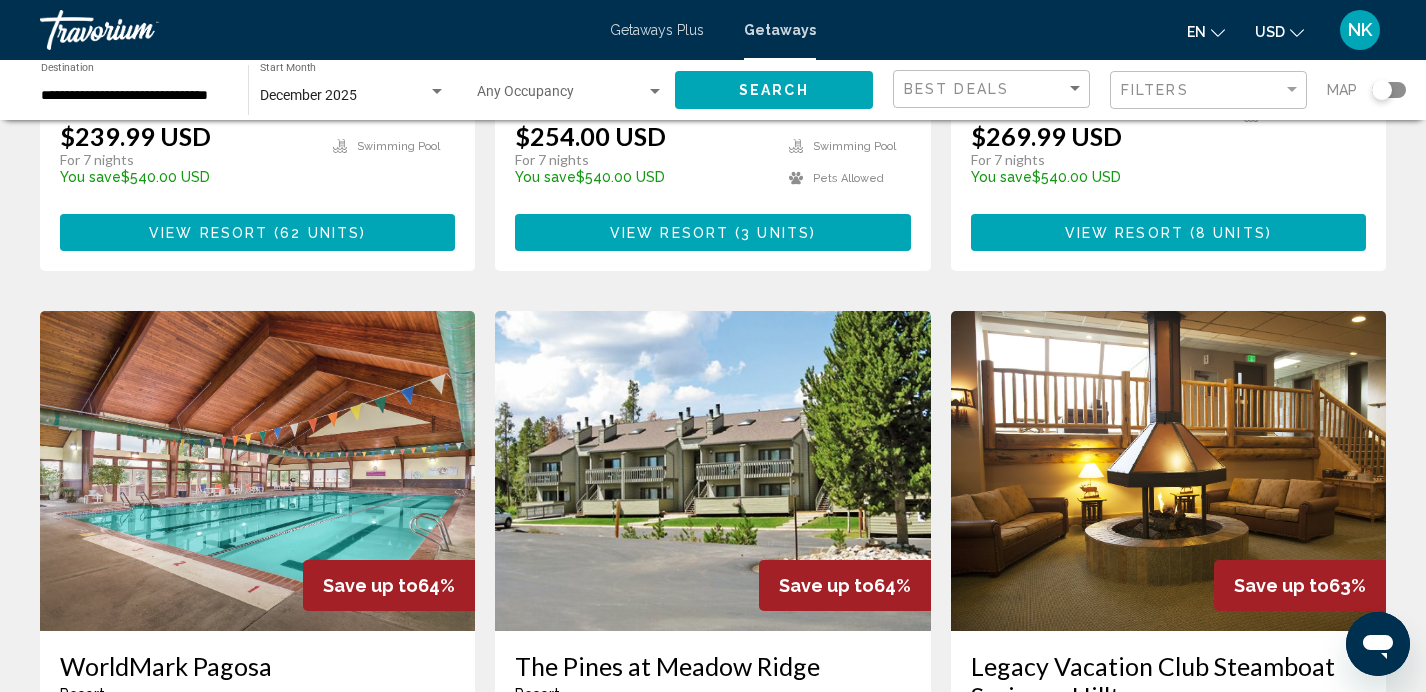 scroll, scrollTop: 581, scrollLeft: 0, axis: vertical 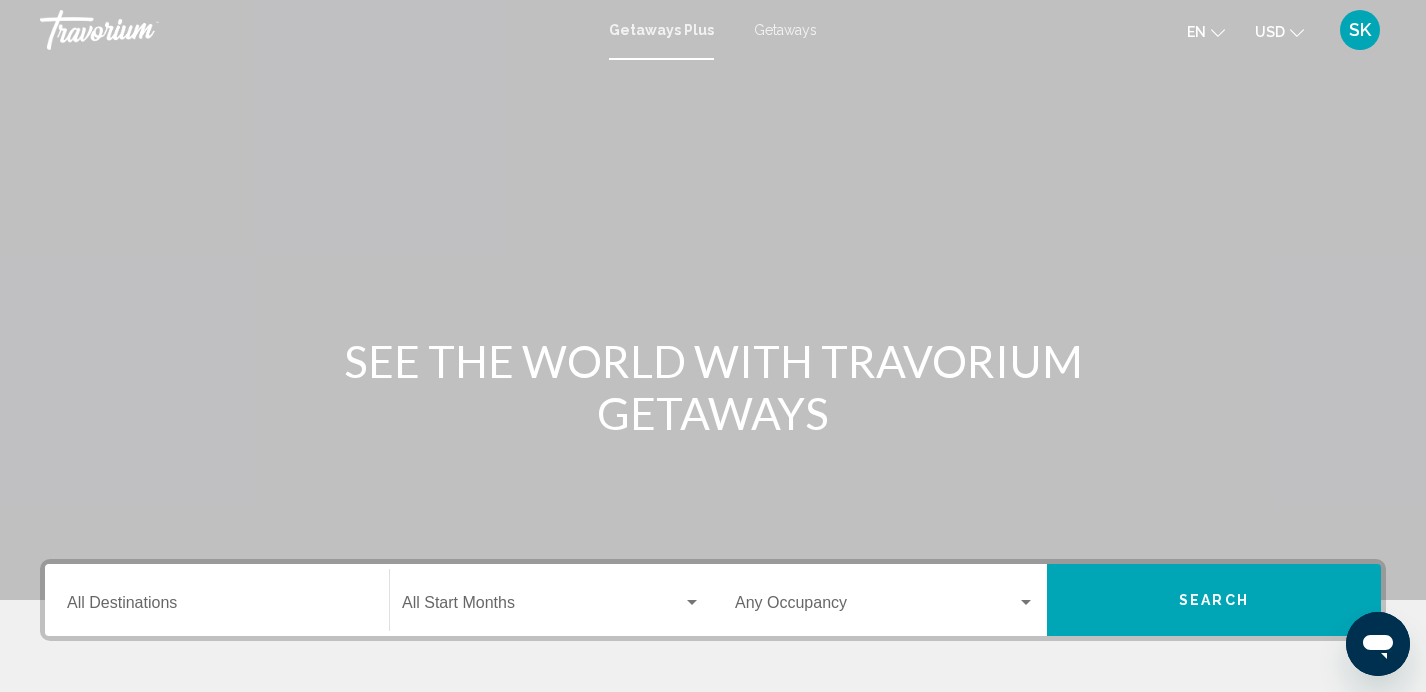 click on "Getaways" at bounding box center (785, 30) 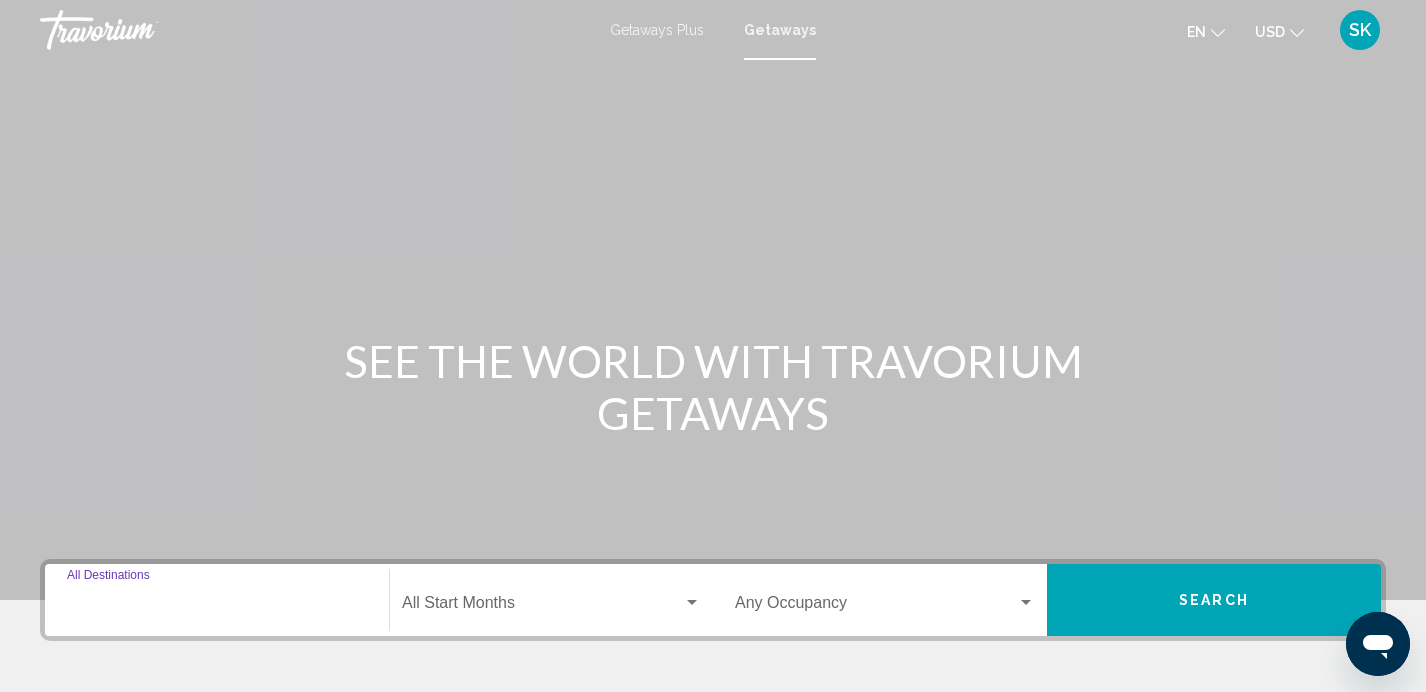 click on "Destination All Destinations" at bounding box center [217, 607] 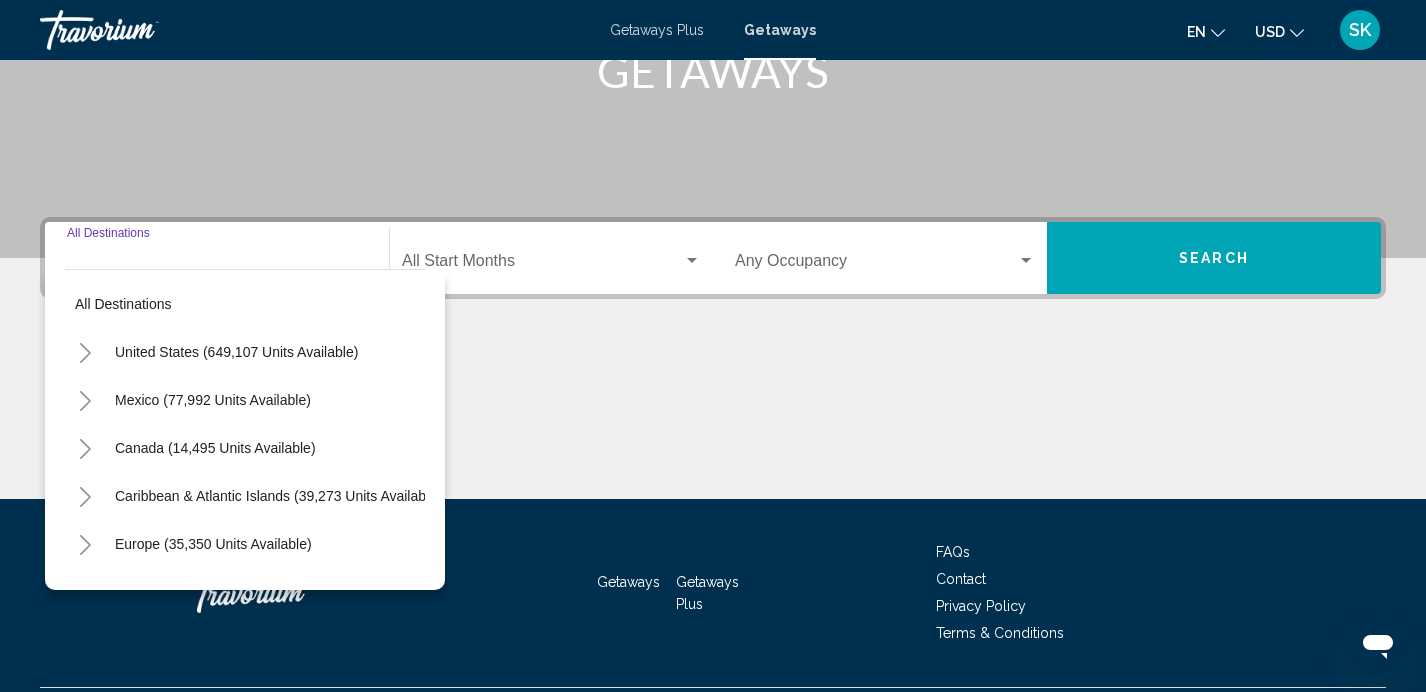 scroll, scrollTop: 394, scrollLeft: 0, axis: vertical 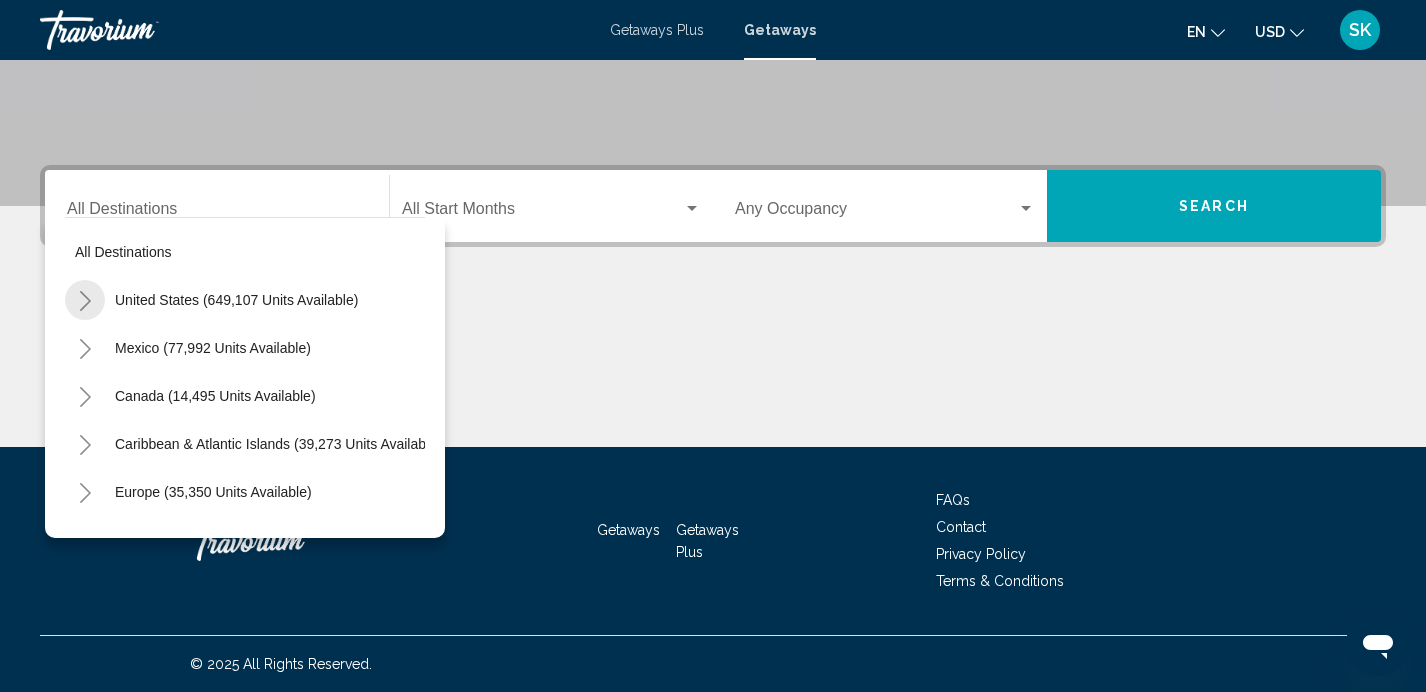 click 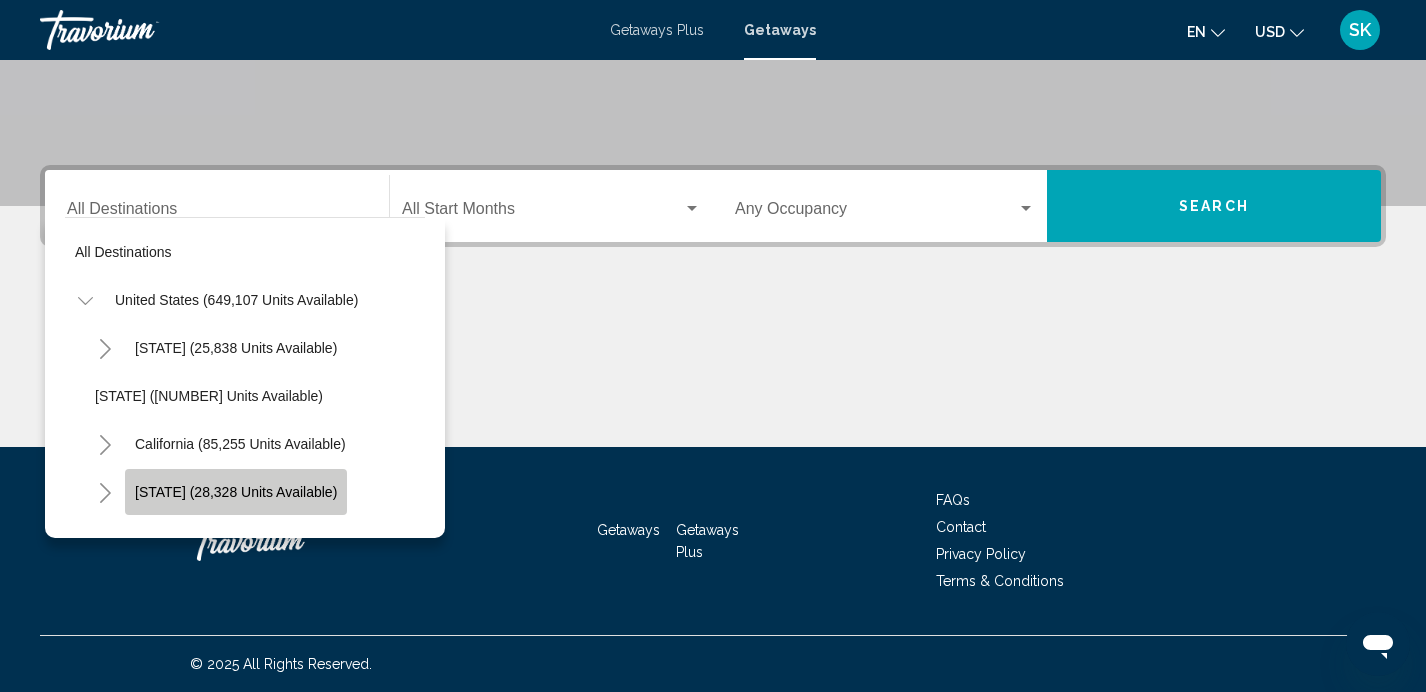 click on "[STATE] (28,328 units available)" 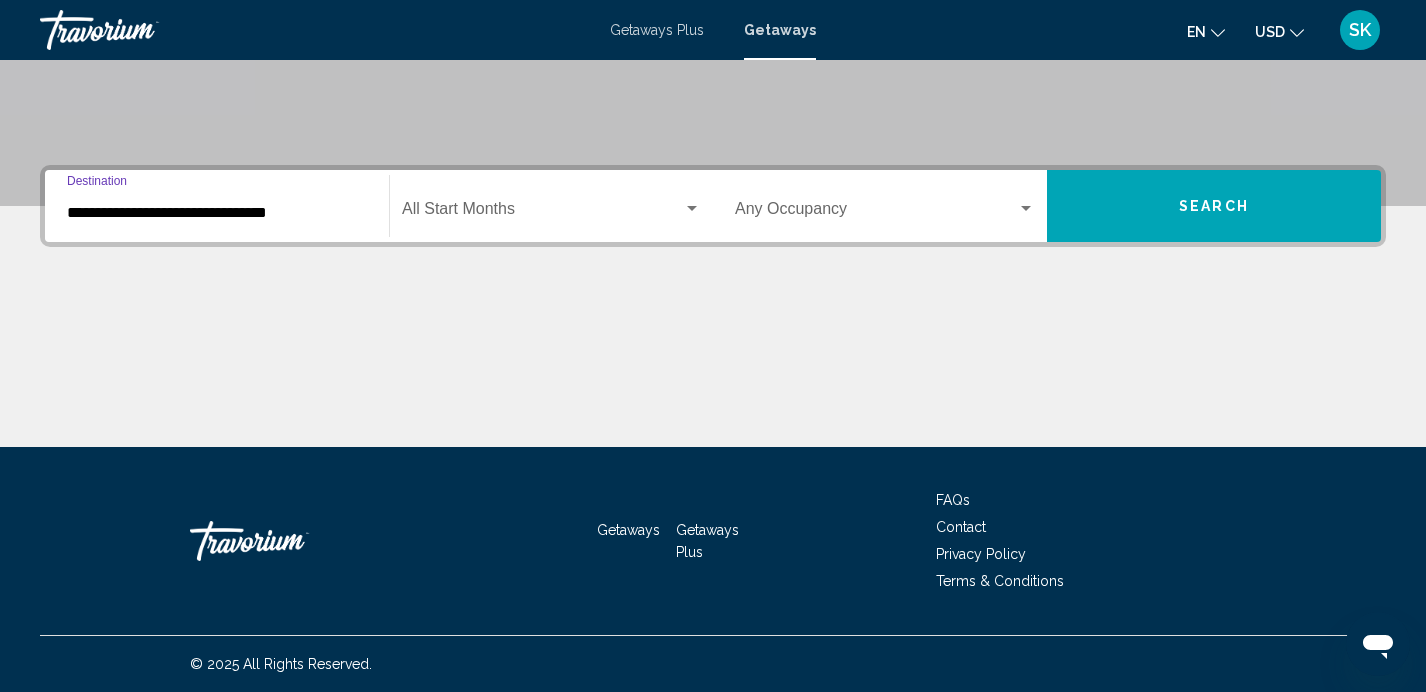 click at bounding box center (692, 209) 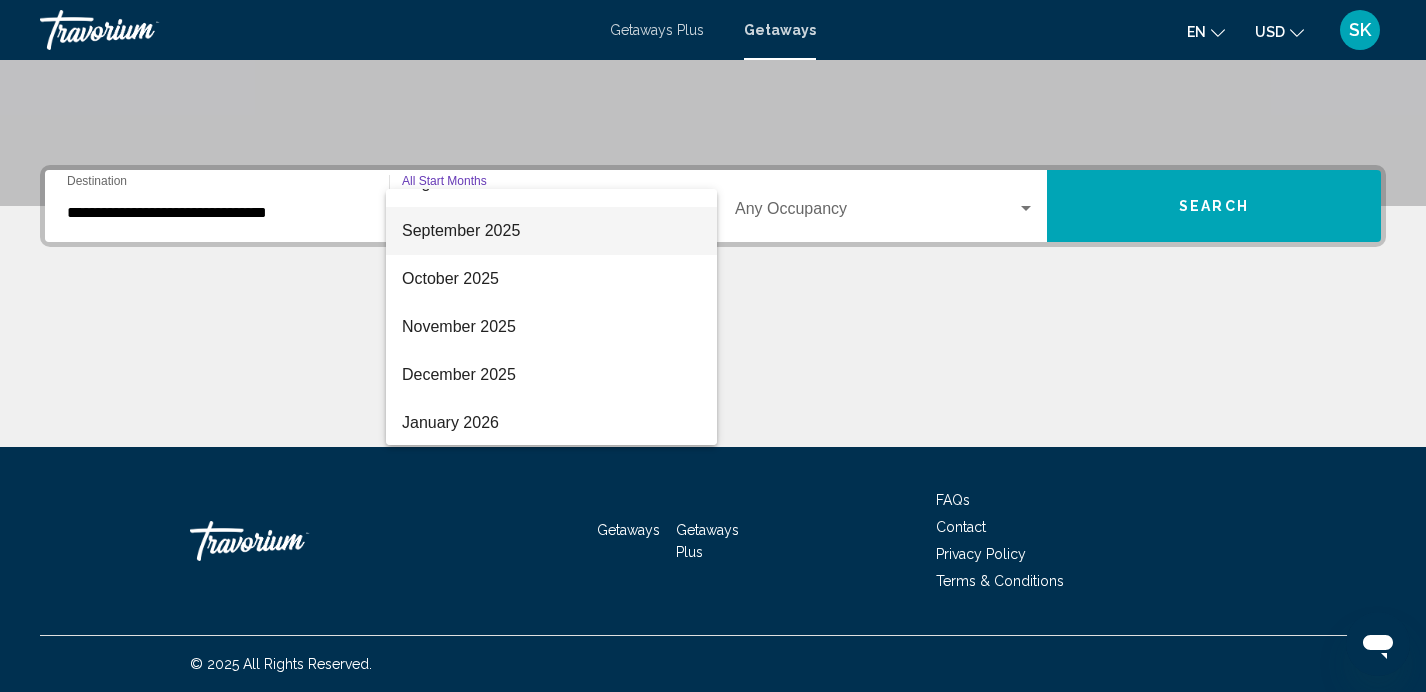 scroll, scrollTop: 89, scrollLeft: 0, axis: vertical 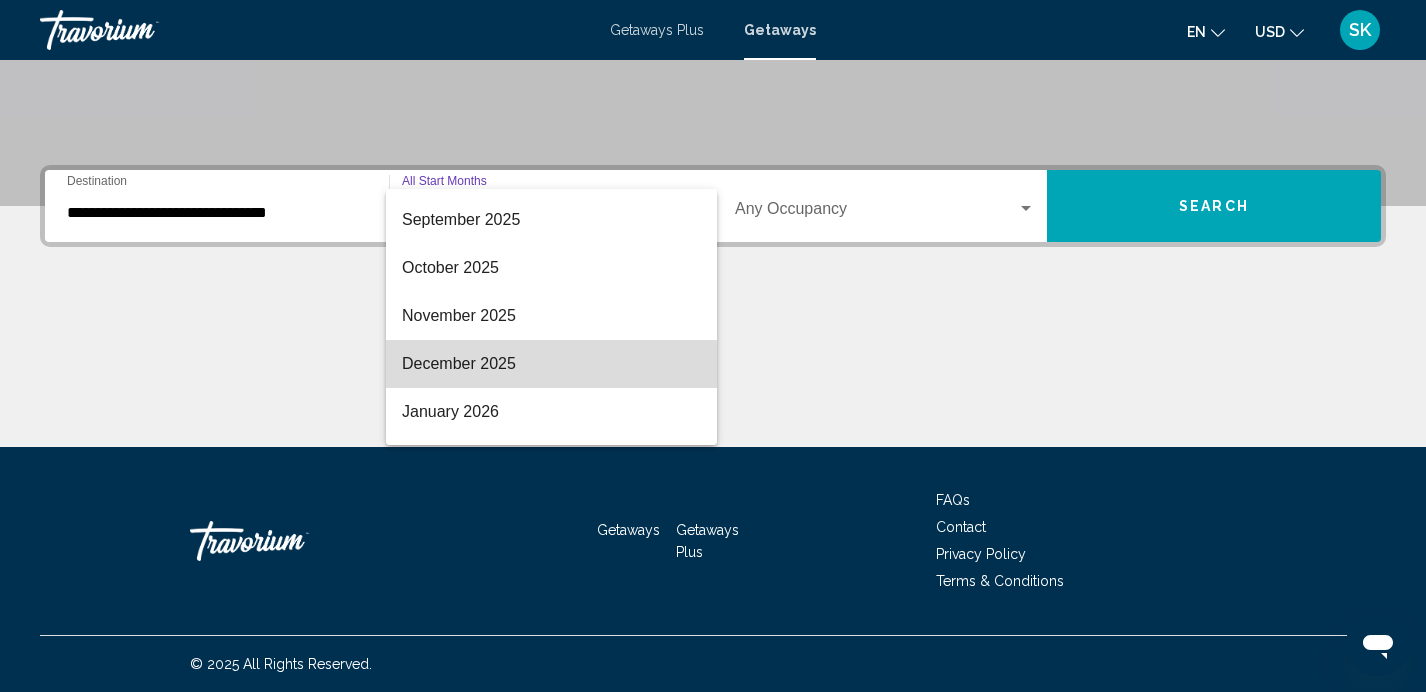 click on "December 2025" at bounding box center [551, 364] 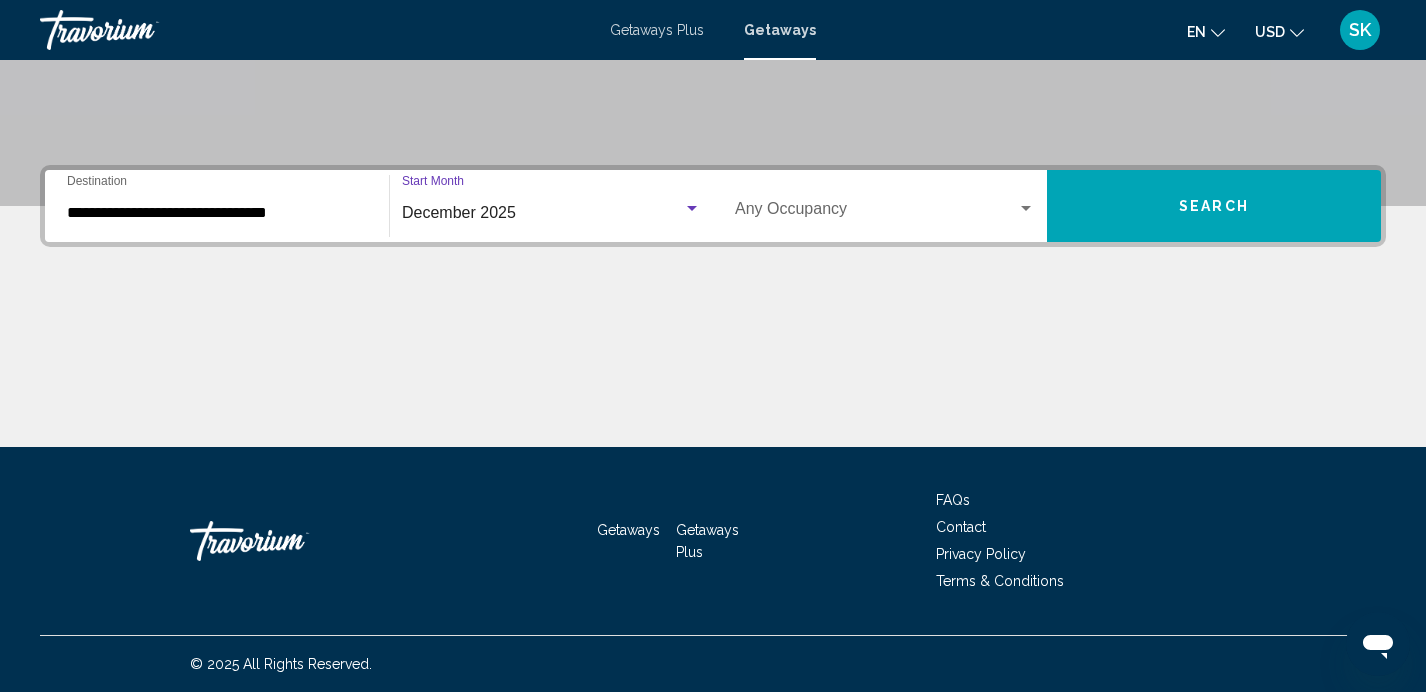 click on "Search" at bounding box center (1214, 207) 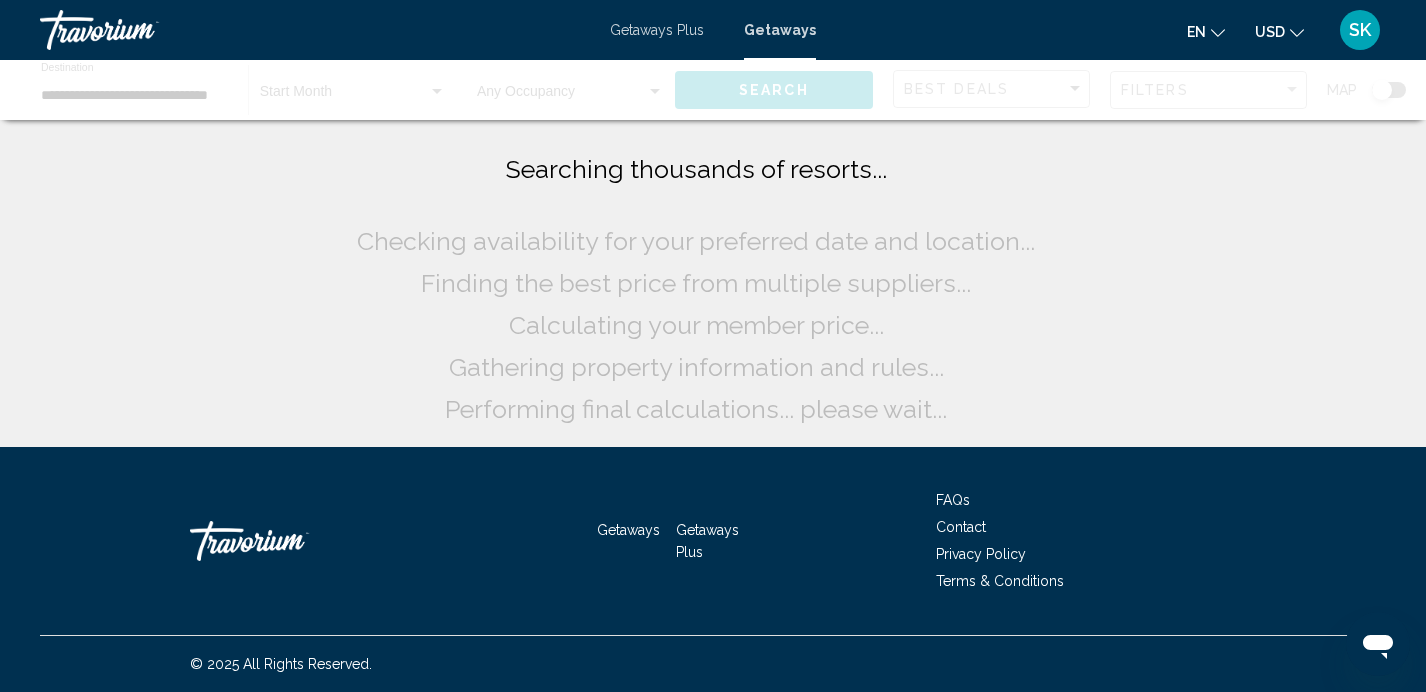 scroll, scrollTop: 0, scrollLeft: 0, axis: both 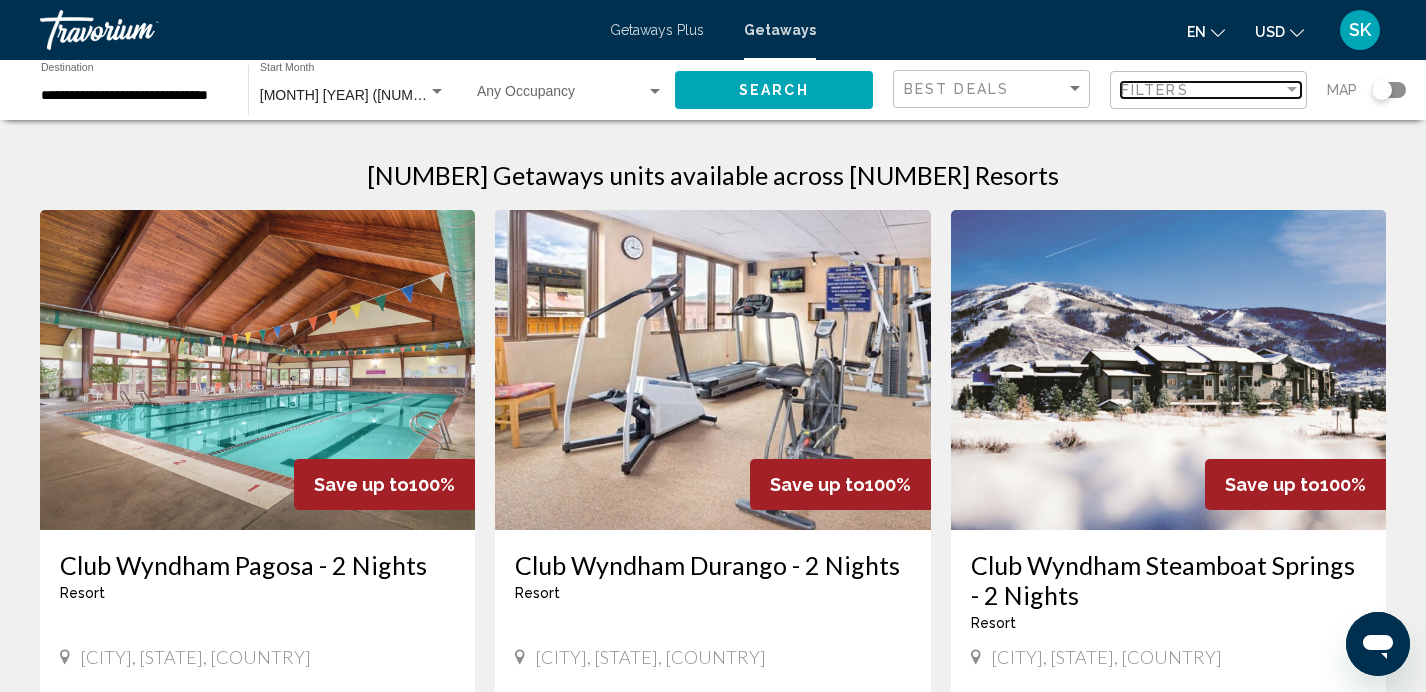 click at bounding box center (1292, 89) 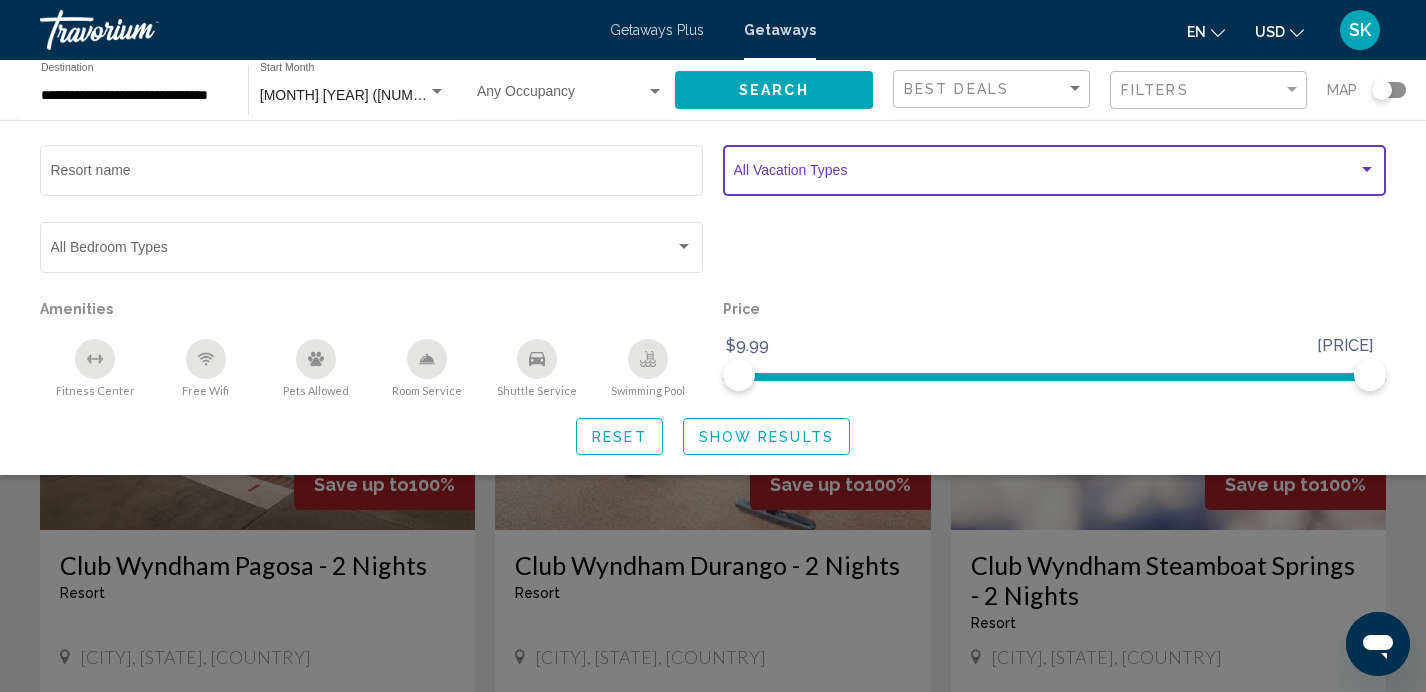click at bounding box center (1367, 170) 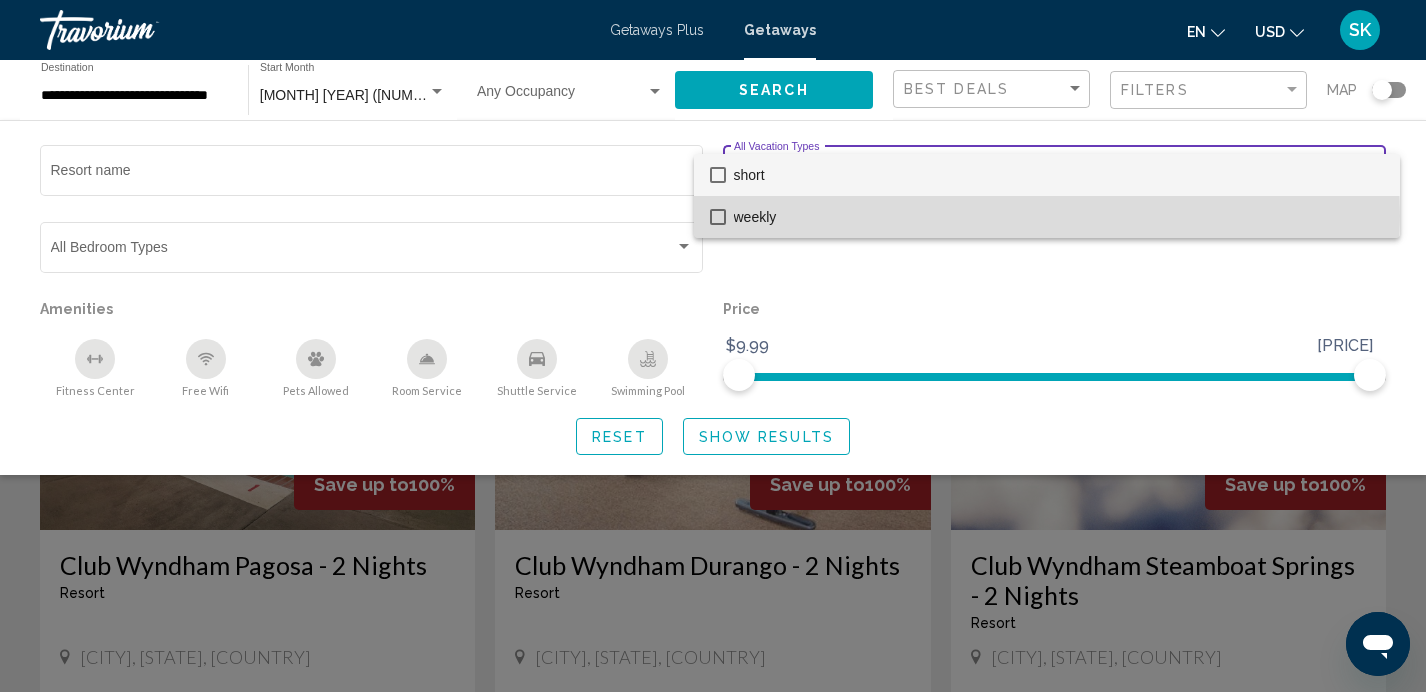 click at bounding box center [718, 217] 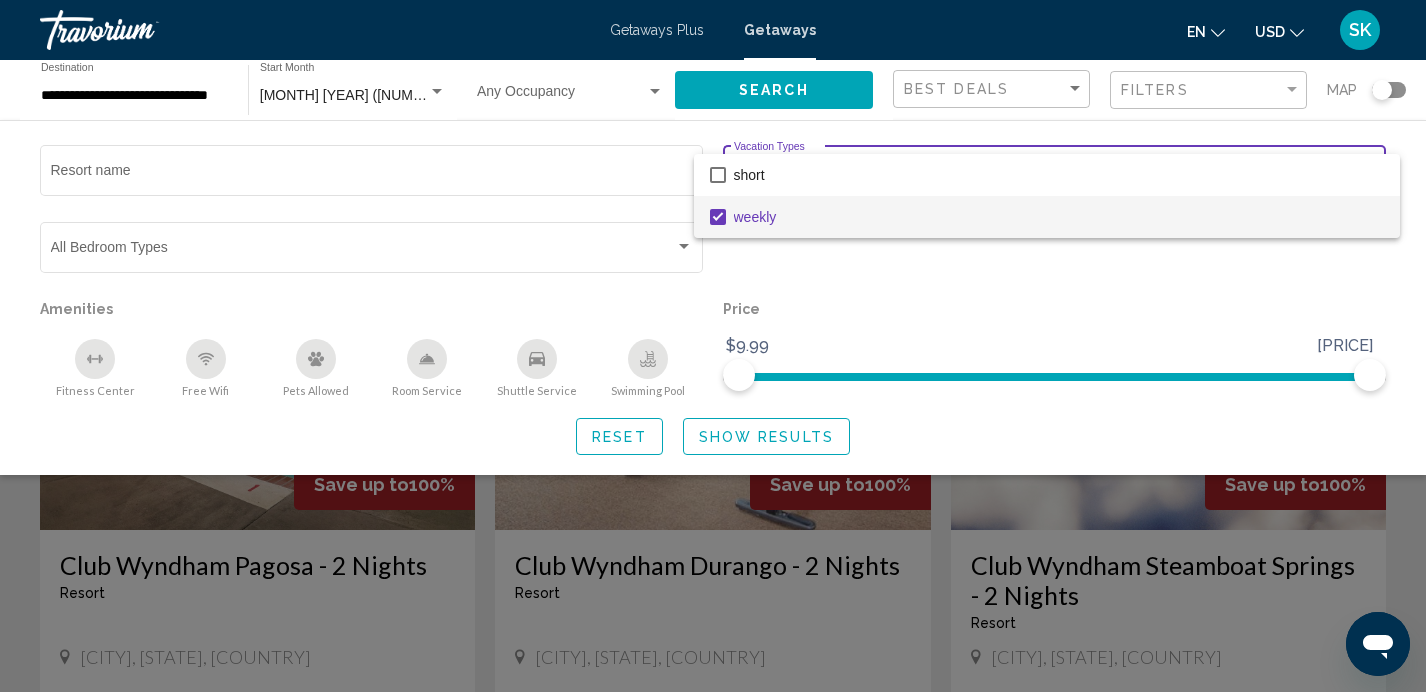 click at bounding box center (713, 346) 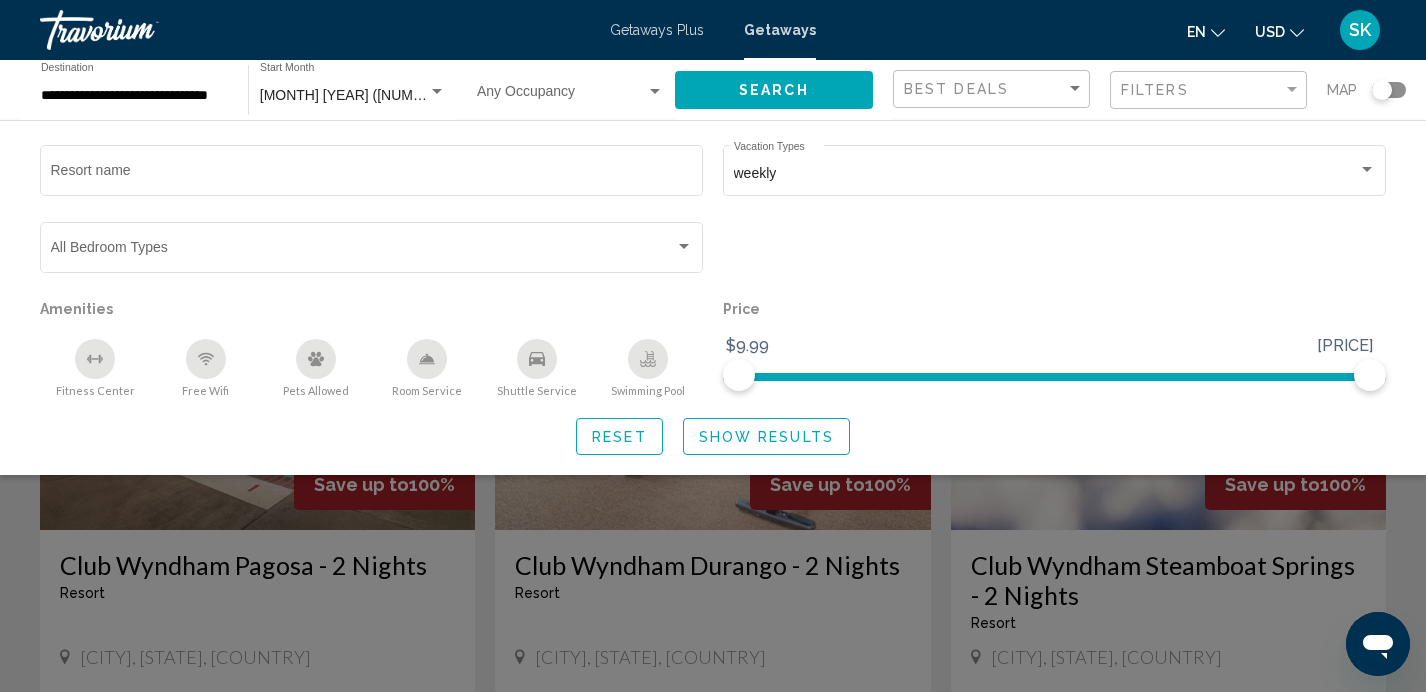 click on "Show Results" 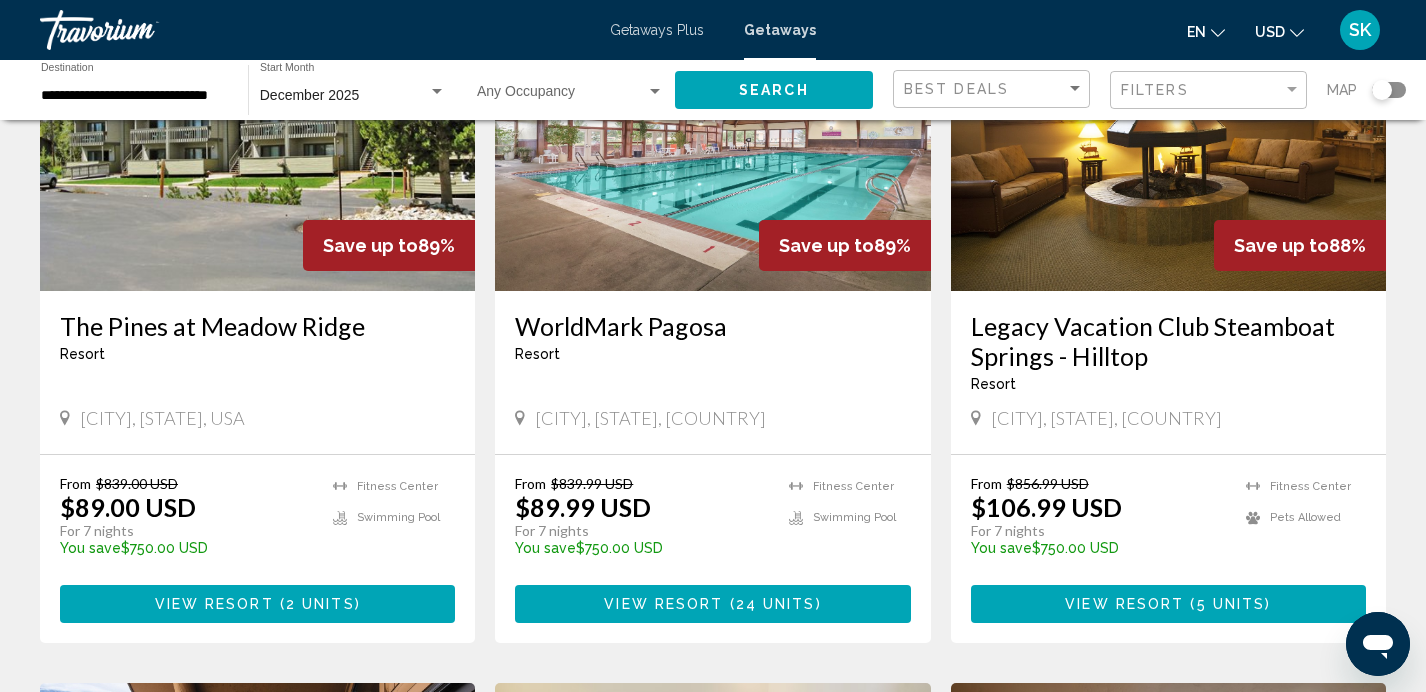 scroll, scrollTop: 922, scrollLeft: 0, axis: vertical 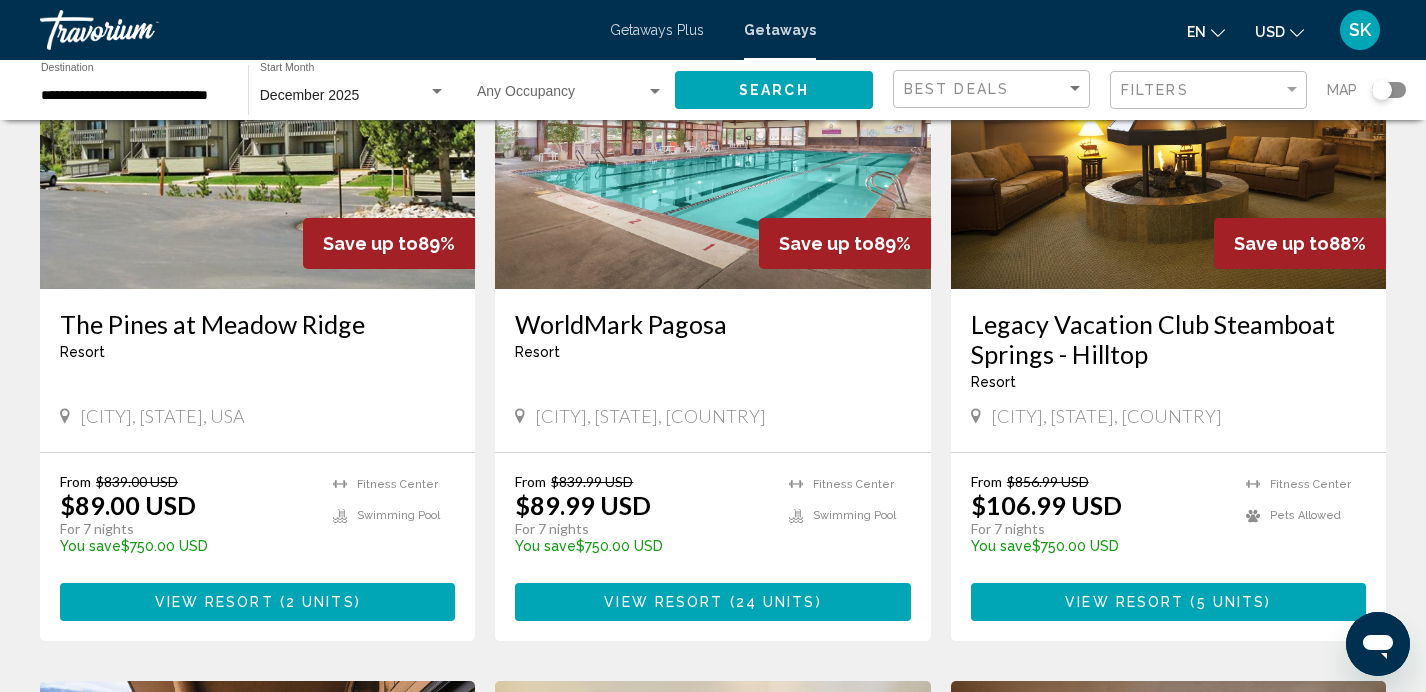 click at bounding box center (257, 129) 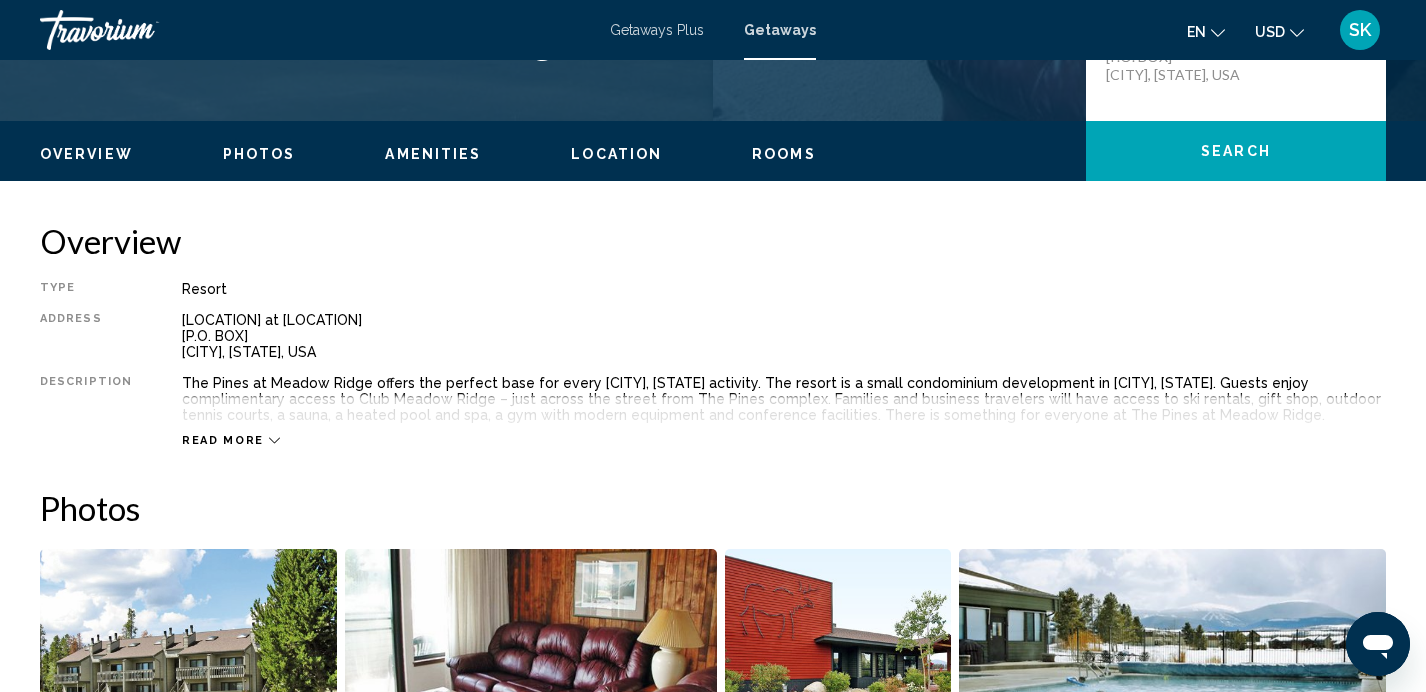 scroll, scrollTop: 574, scrollLeft: 0, axis: vertical 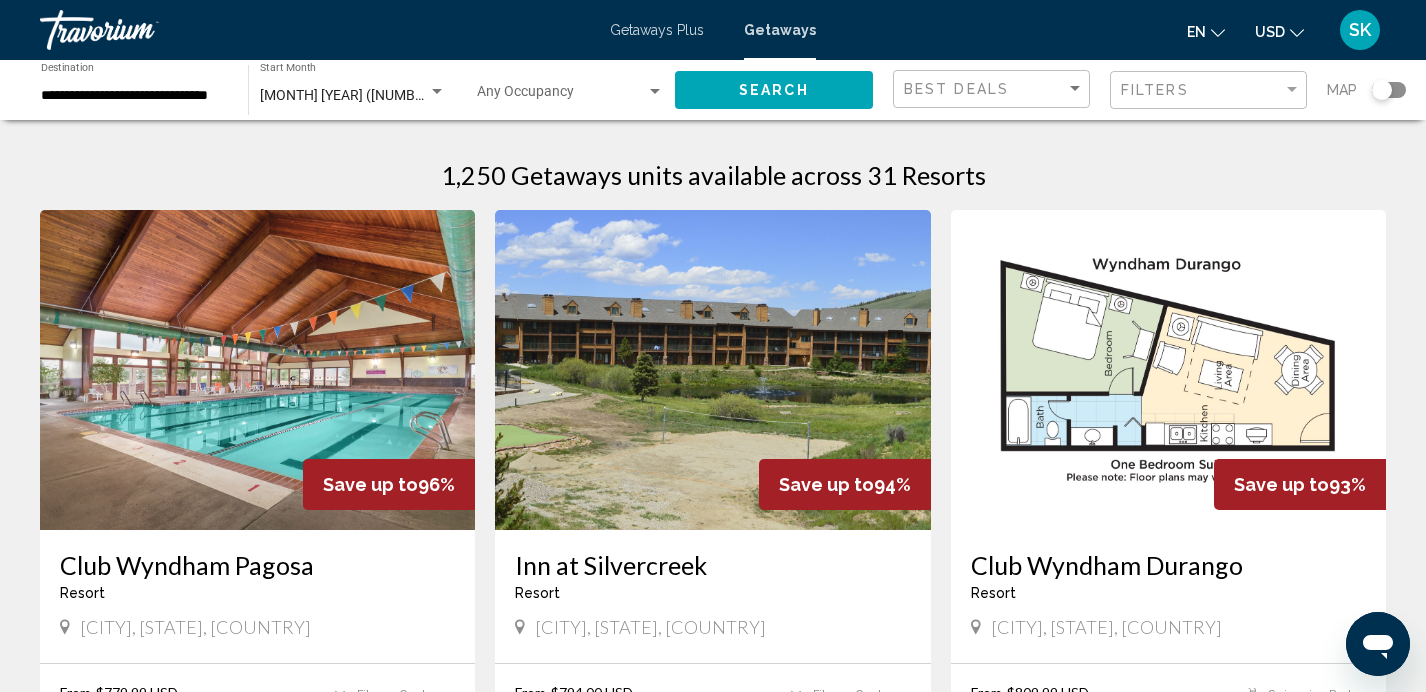 click at bounding box center [257, 370] 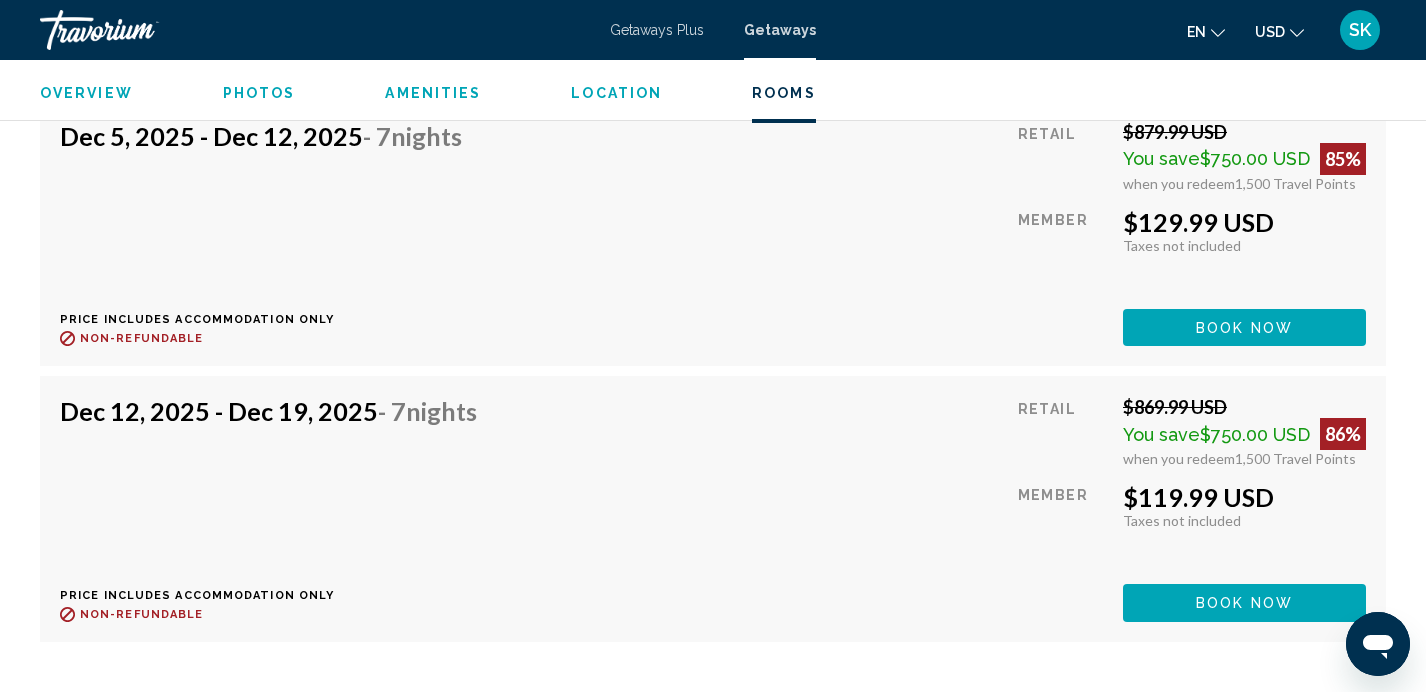 scroll, scrollTop: 8757, scrollLeft: 0, axis: vertical 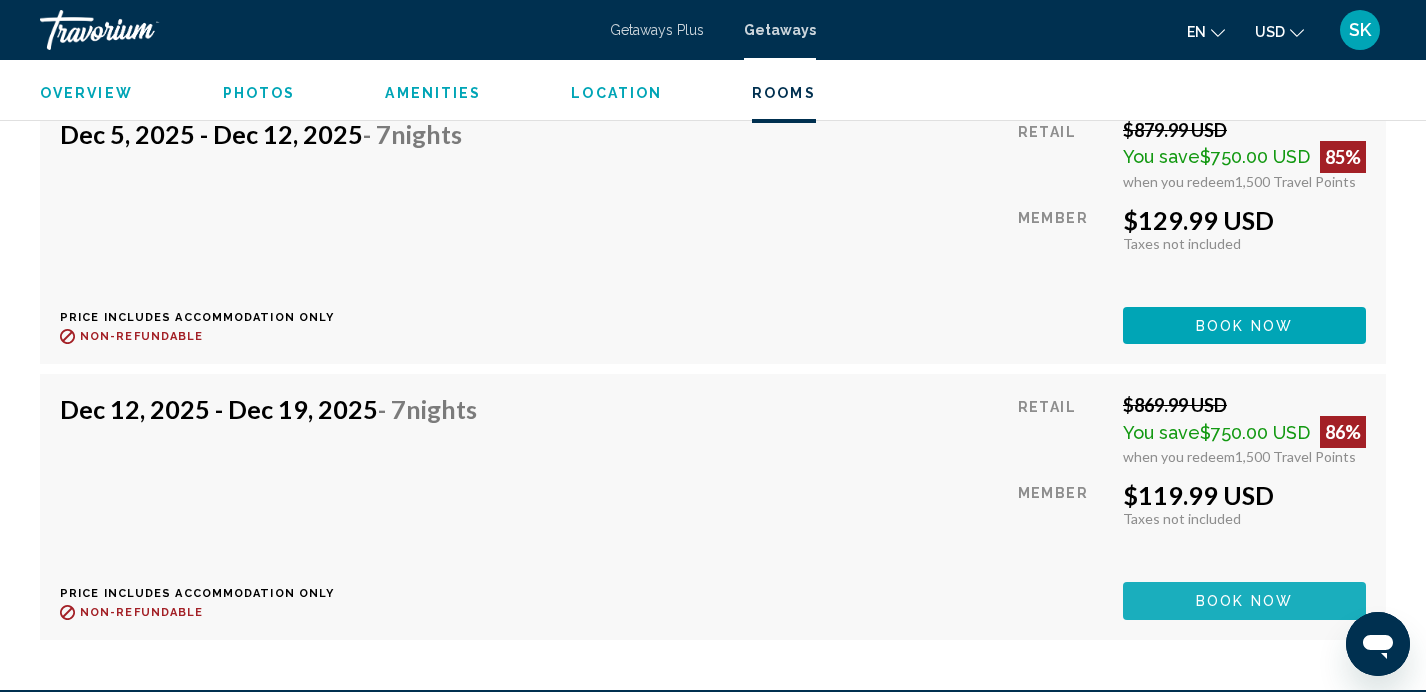 click on "Book now" at bounding box center (1244, 602) 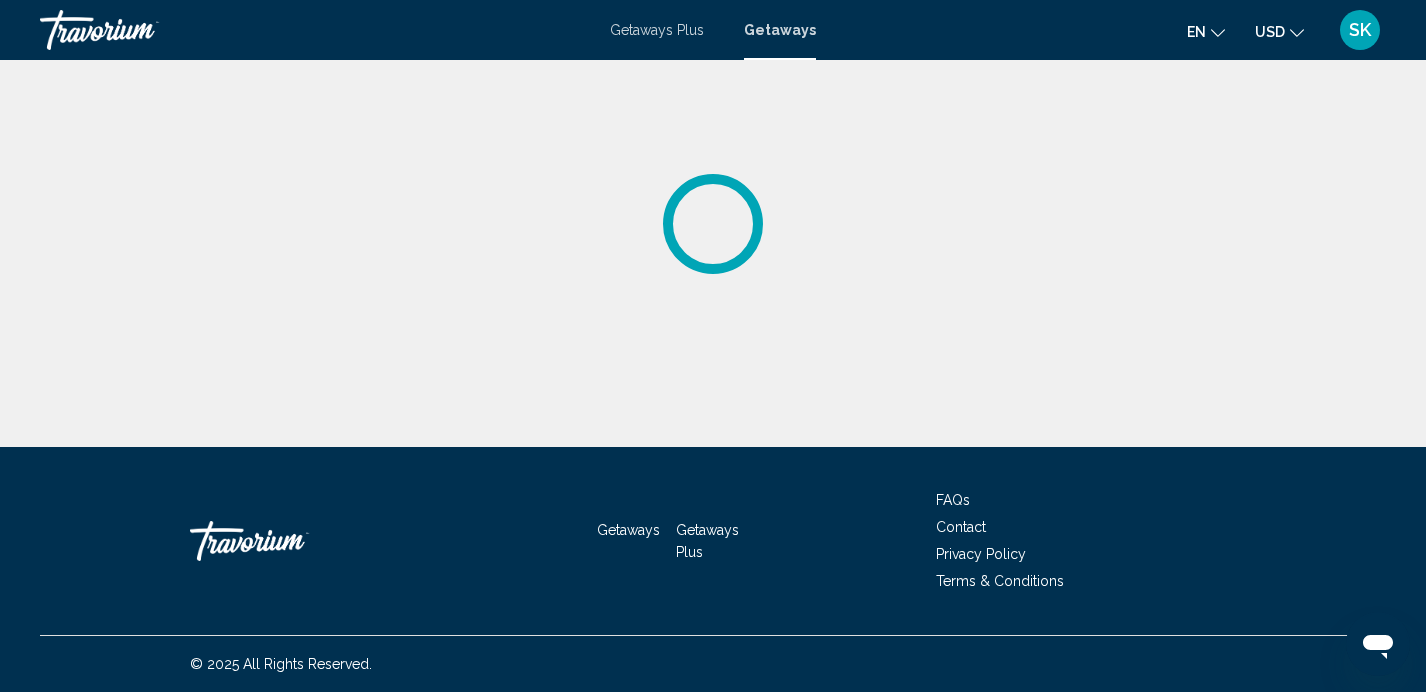 scroll, scrollTop: 0, scrollLeft: 0, axis: both 